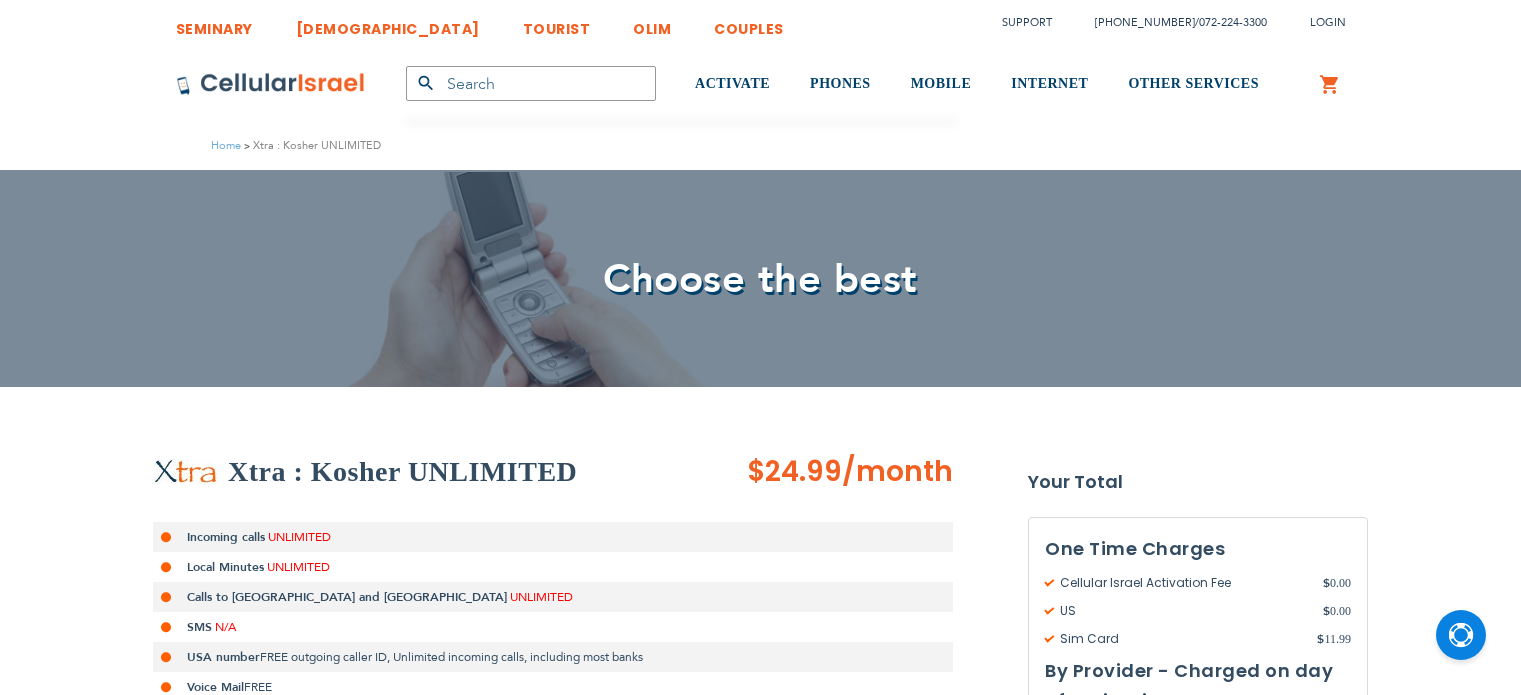 scroll, scrollTop: 0, scrollLeft: 0, axis: both 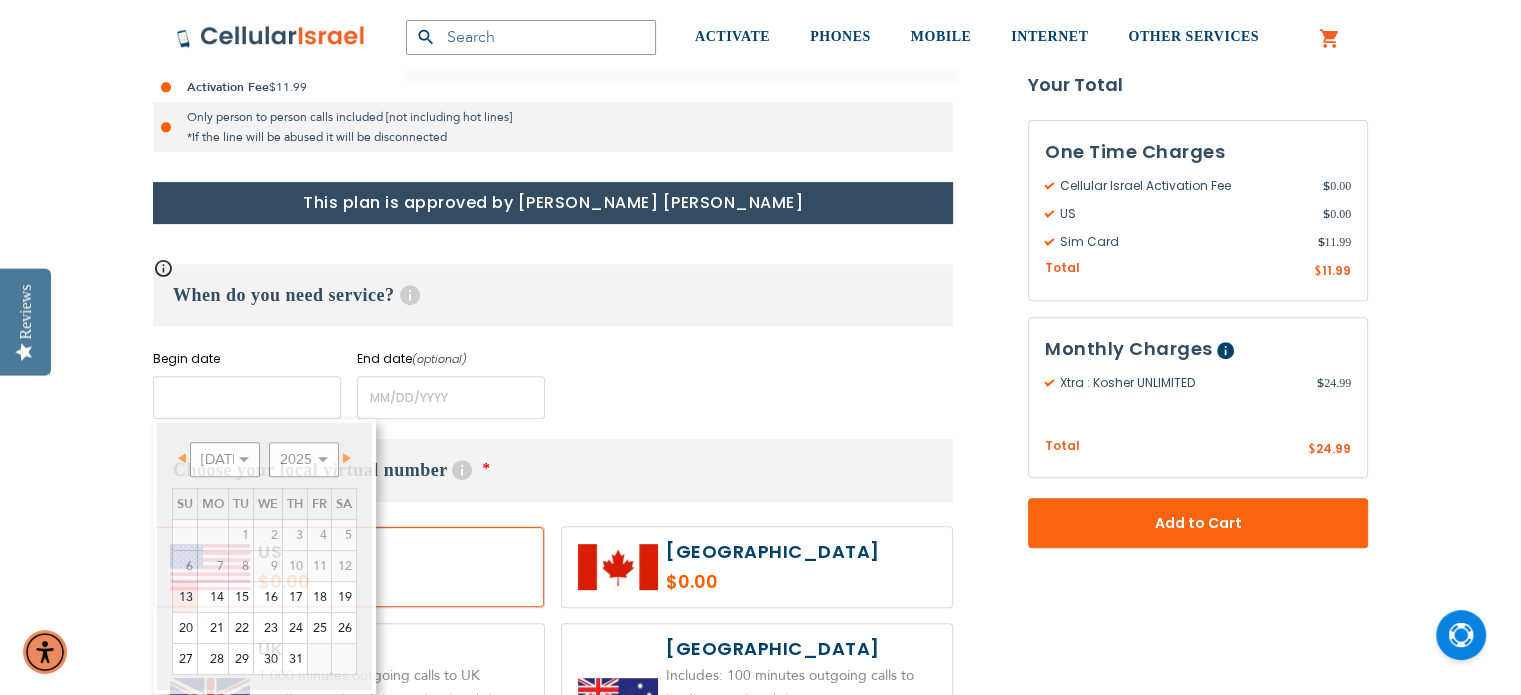 click at bounding box center (247, 397) 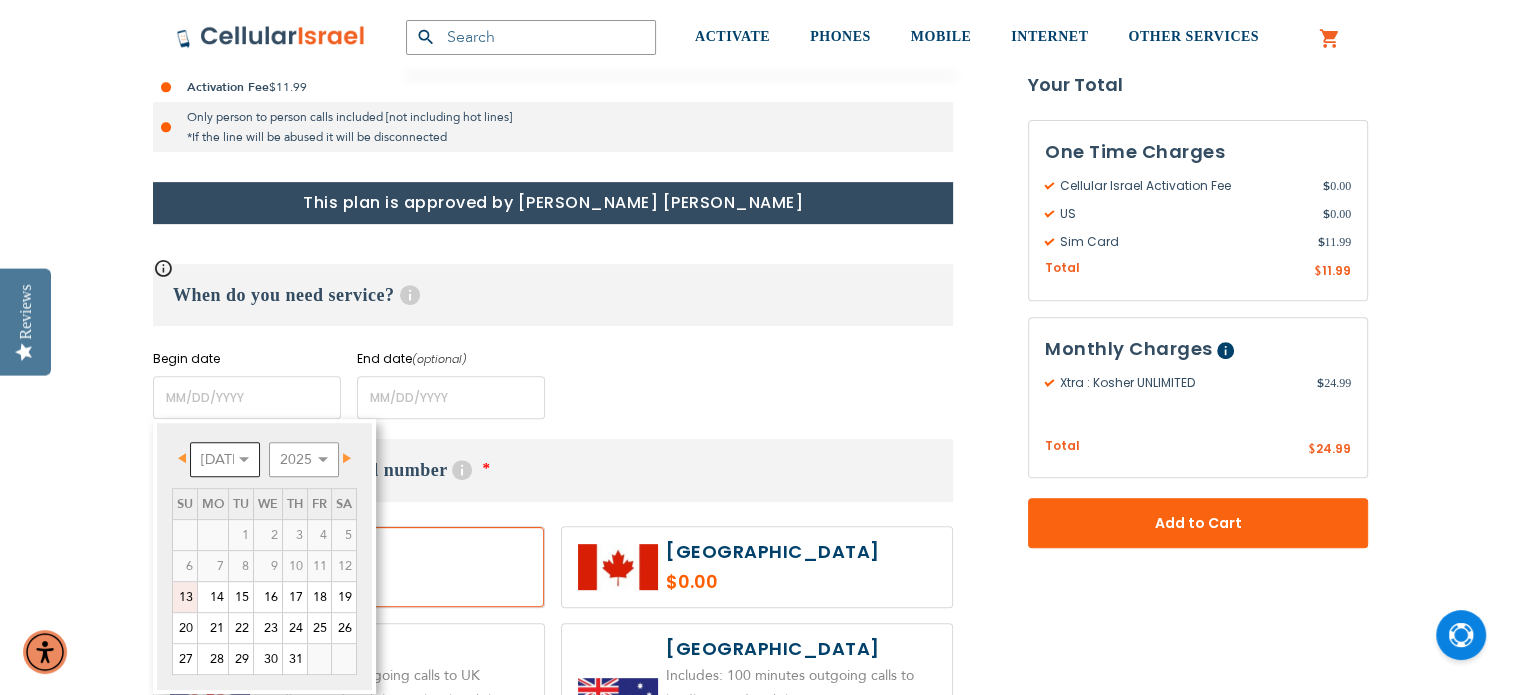click on "[DATE] Aug Sep Oct Nov Dec" at bounding box center [225, 459] 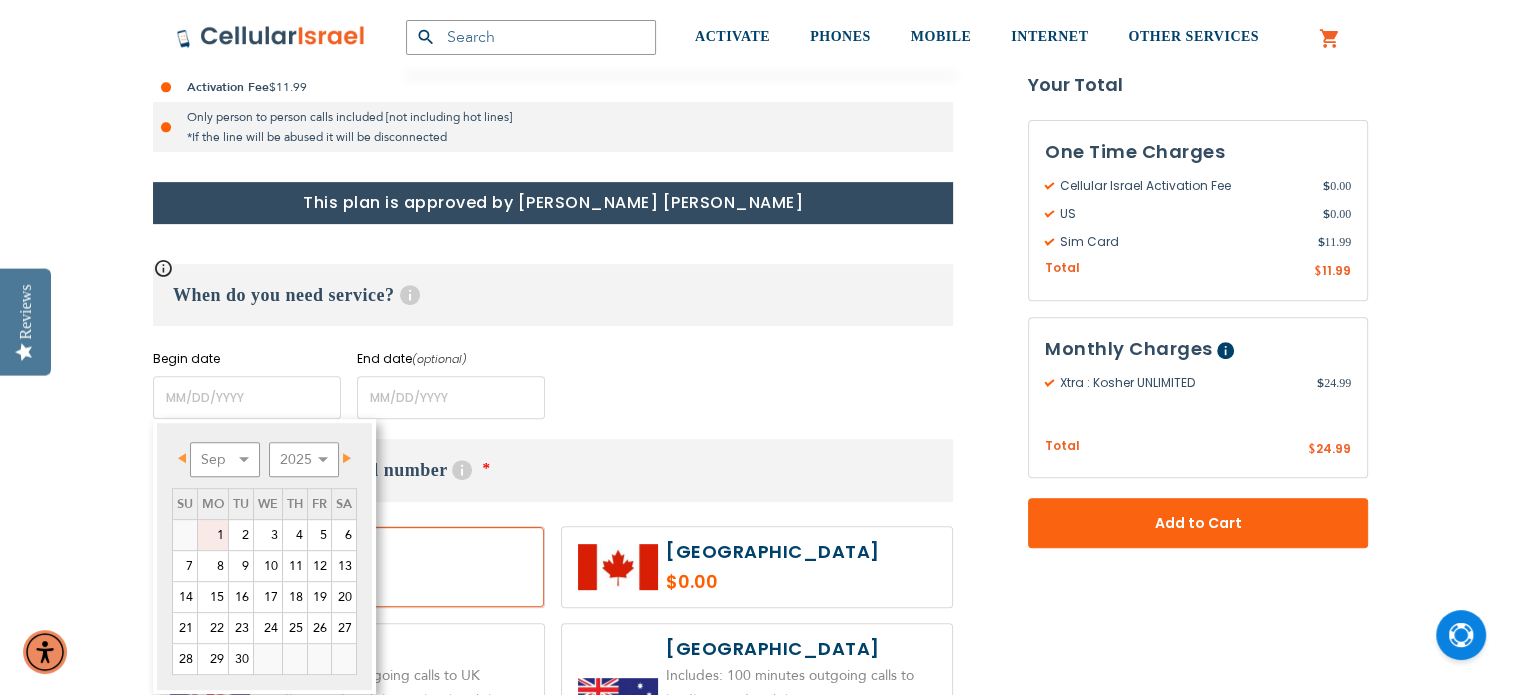 click on "1" at bounding box center (213, 535) 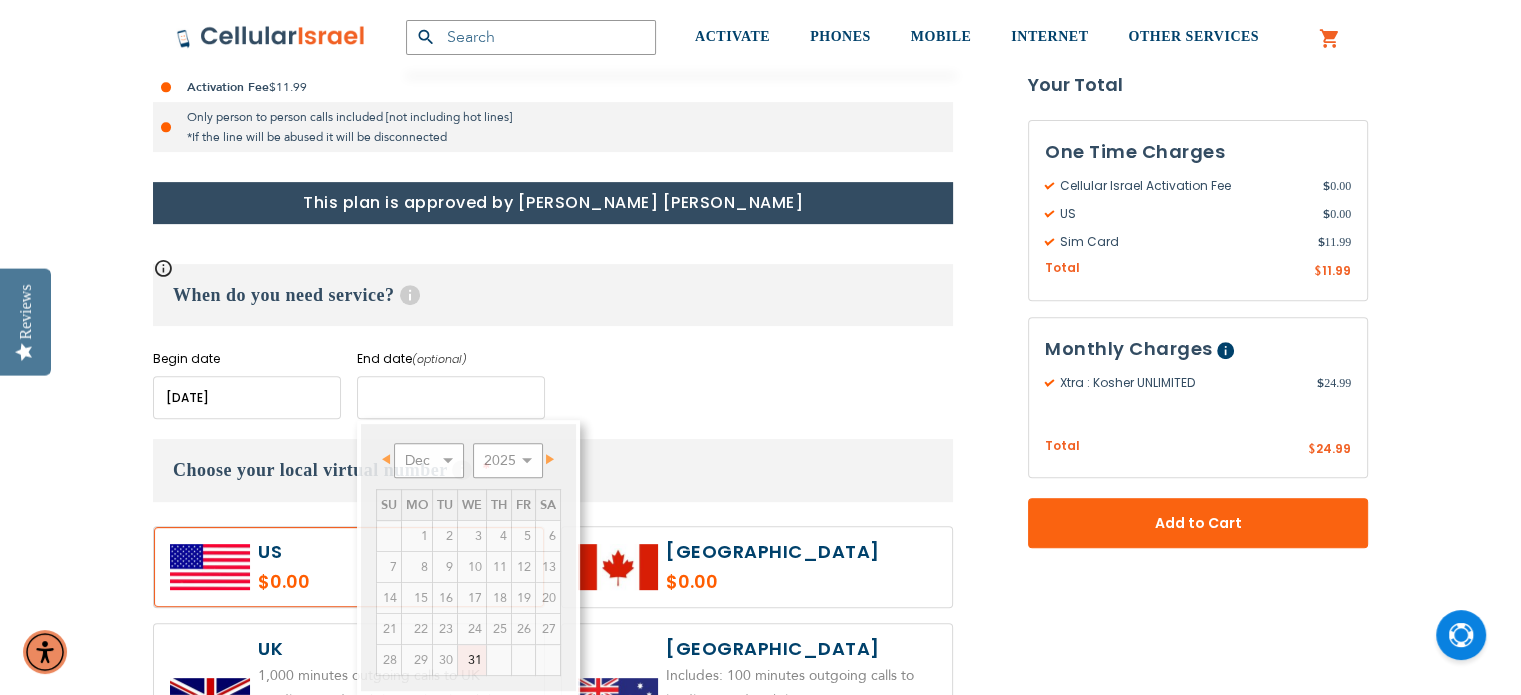 click at bounding box center (451, 397) 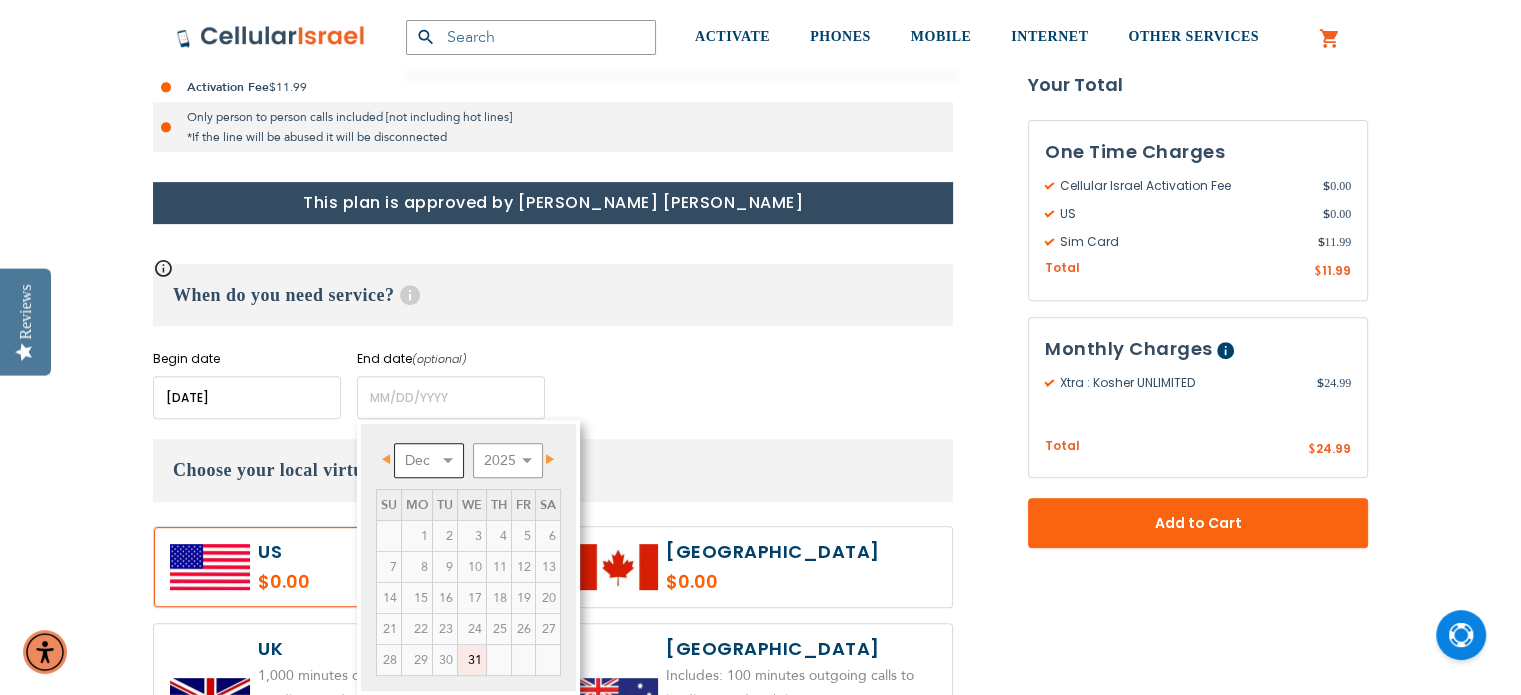 click on "Dec" at bounding box center [429, 460] 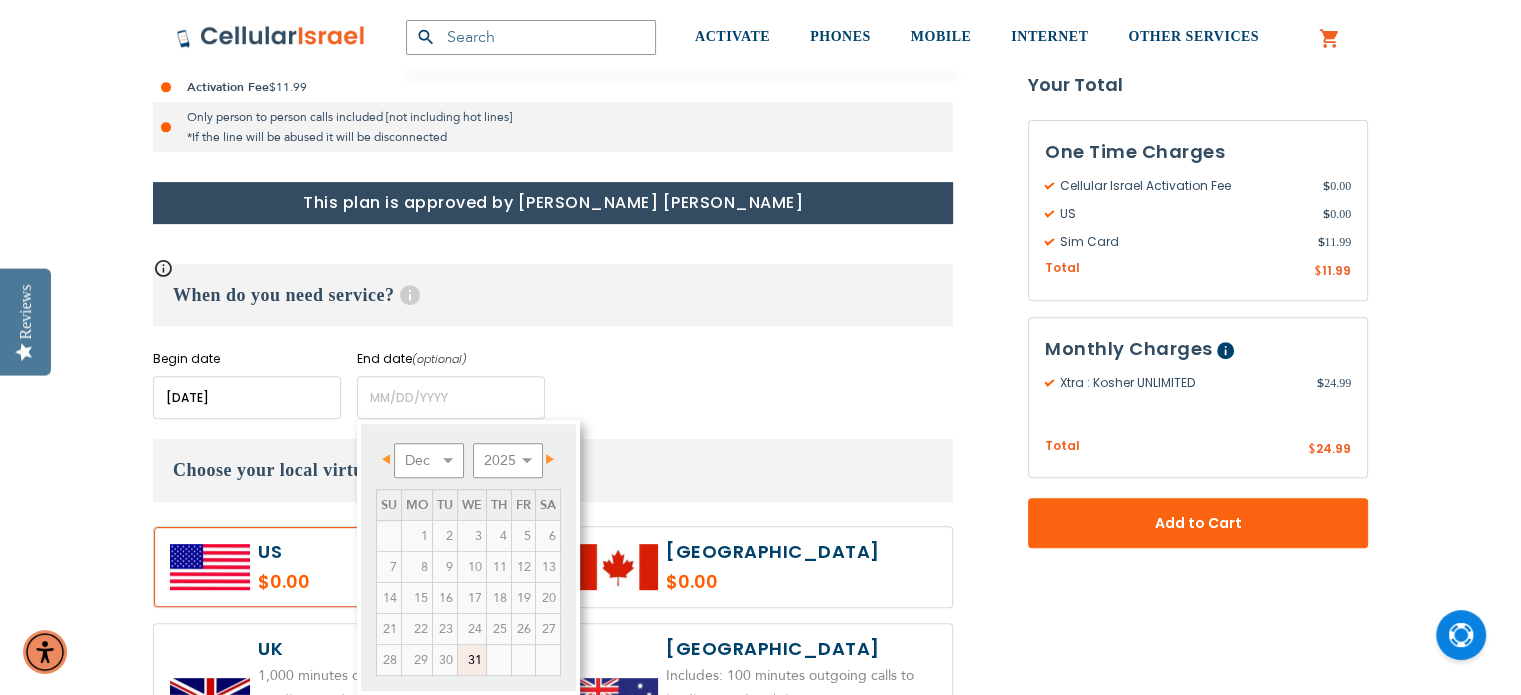 click on "Next" at bounding box center [550, 459] 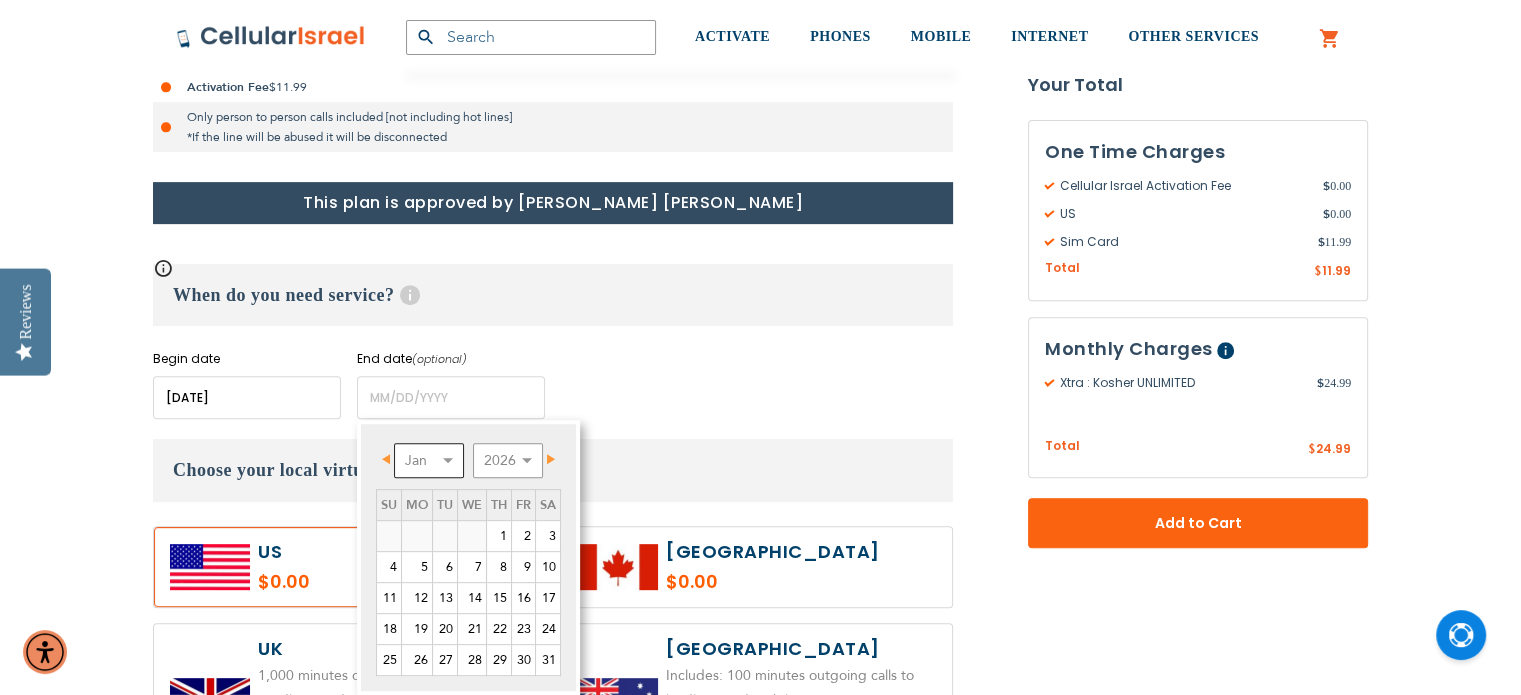 click on "Jan Feb Mar Apr May Jun [DATE] Aug Sep Oct Nov Dec" at bounding box center [429, 460] 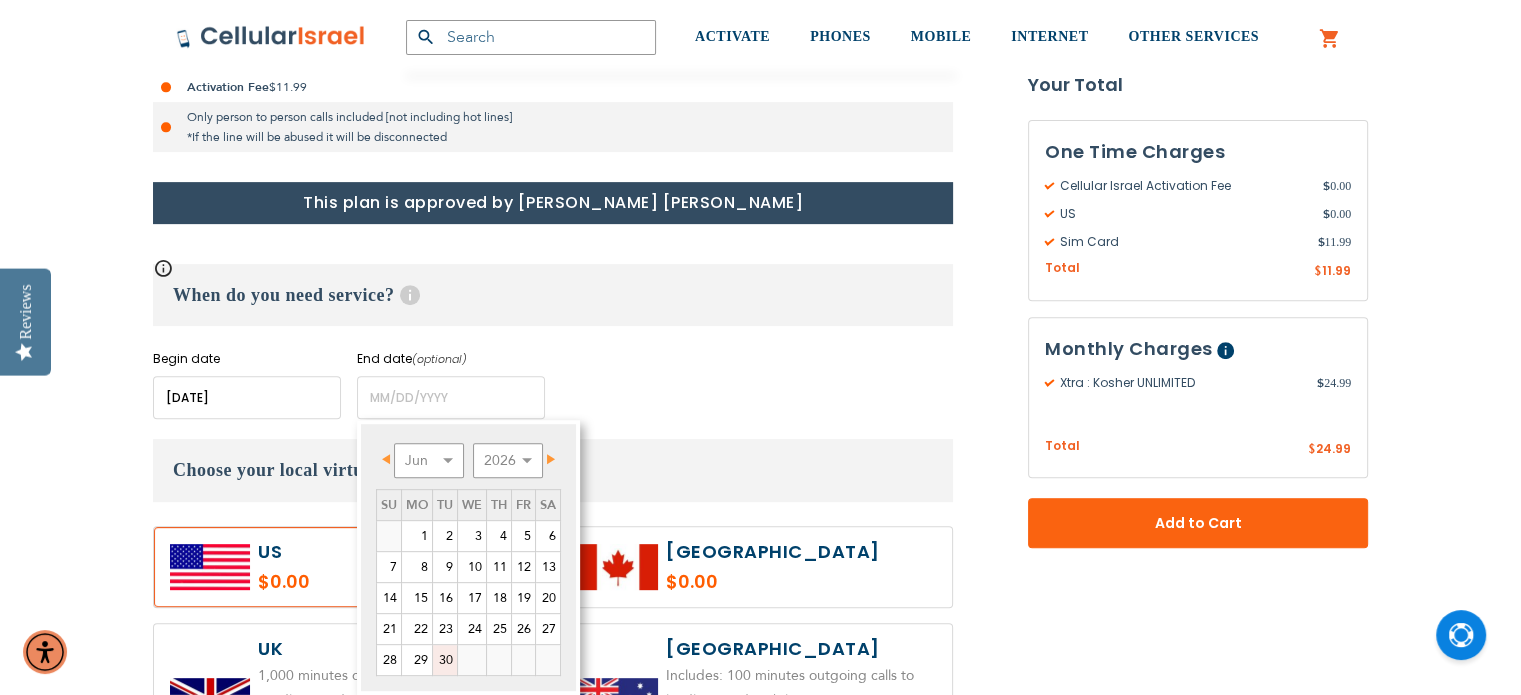 click on "30" at bounding box center (445, 660) 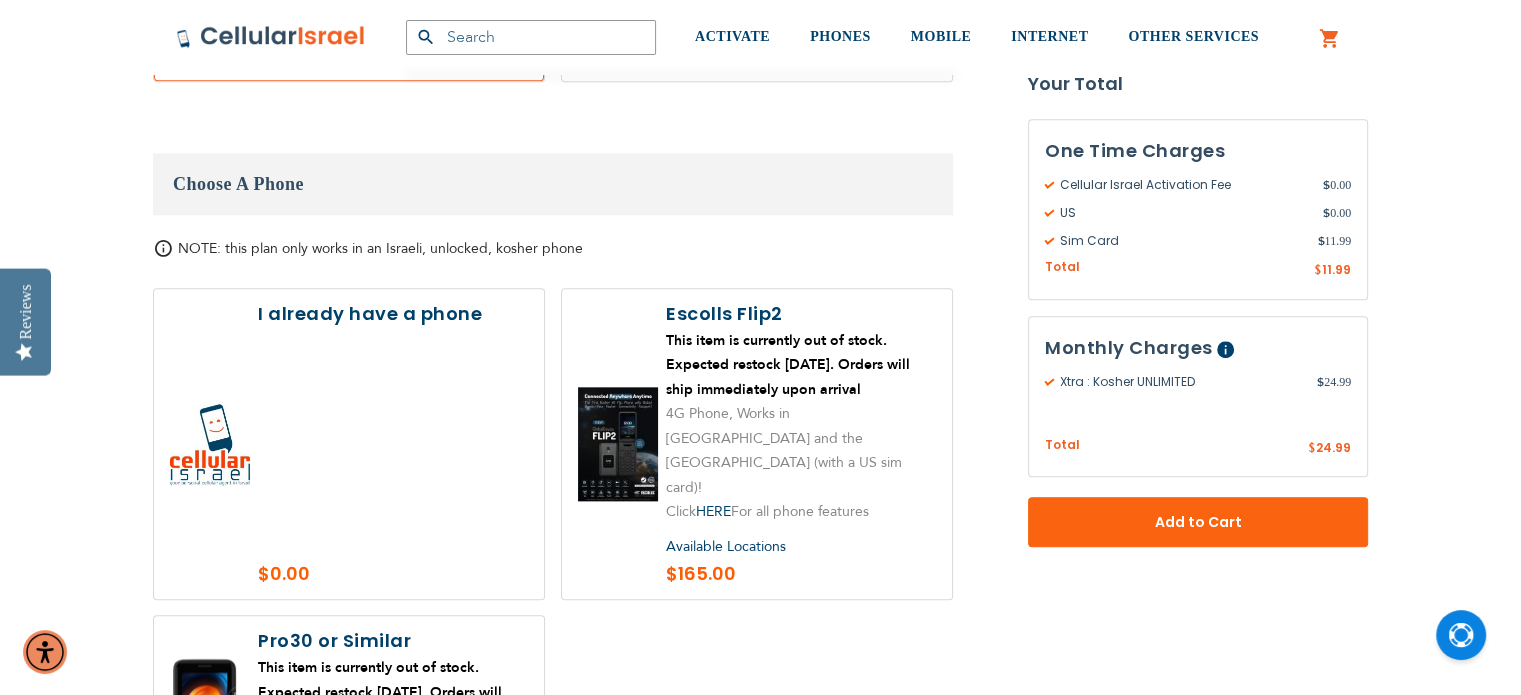 scroll, scrollTop: 2240, scrollLeft: 0, axis: vertical 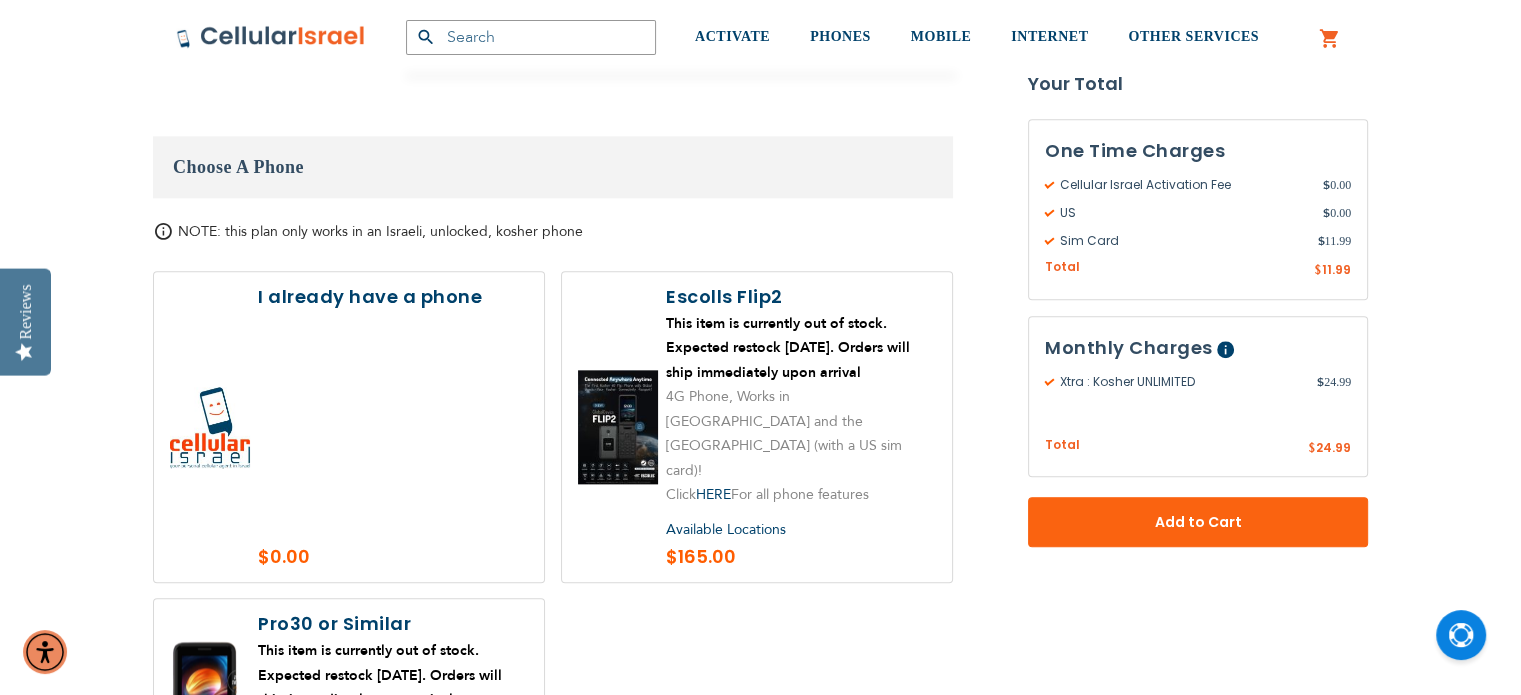 click at bounding box center [349, 427] 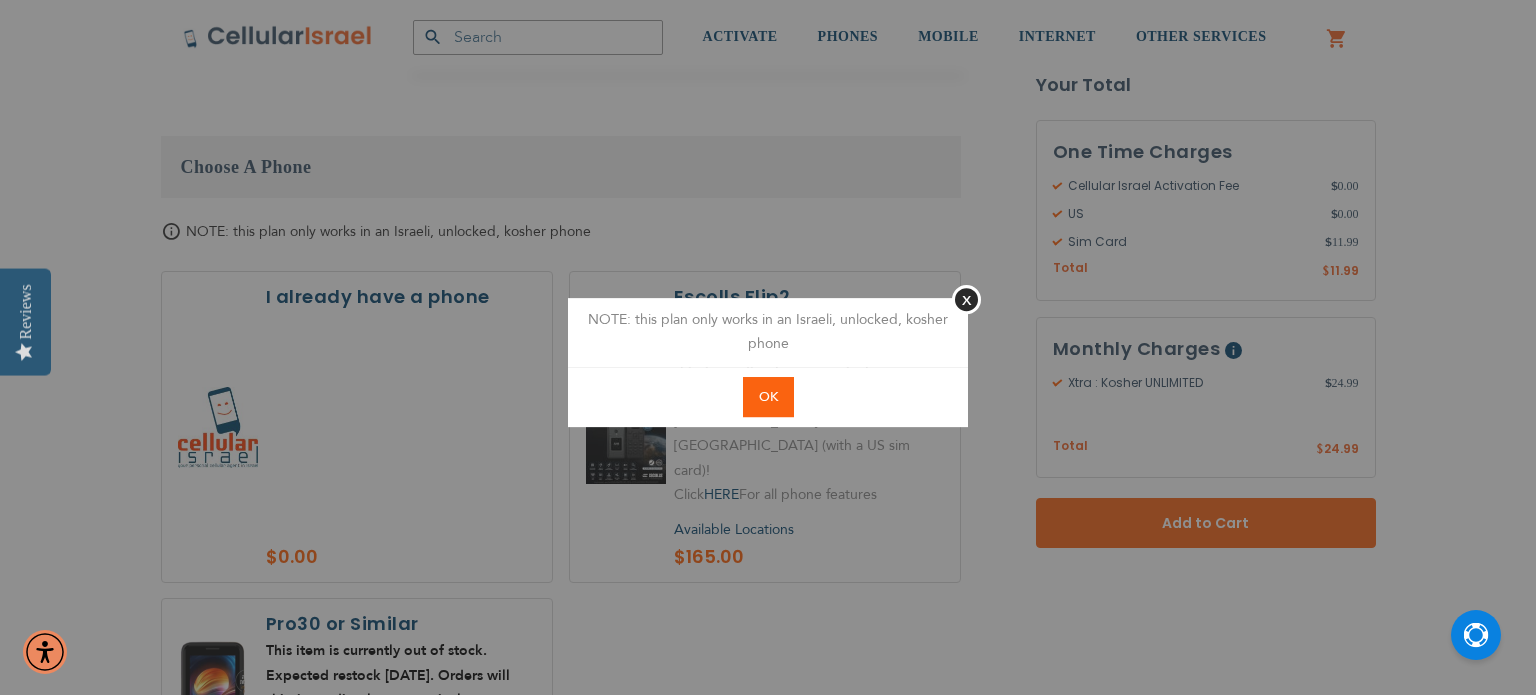 click on "OK" at bounding box center [768, 397] 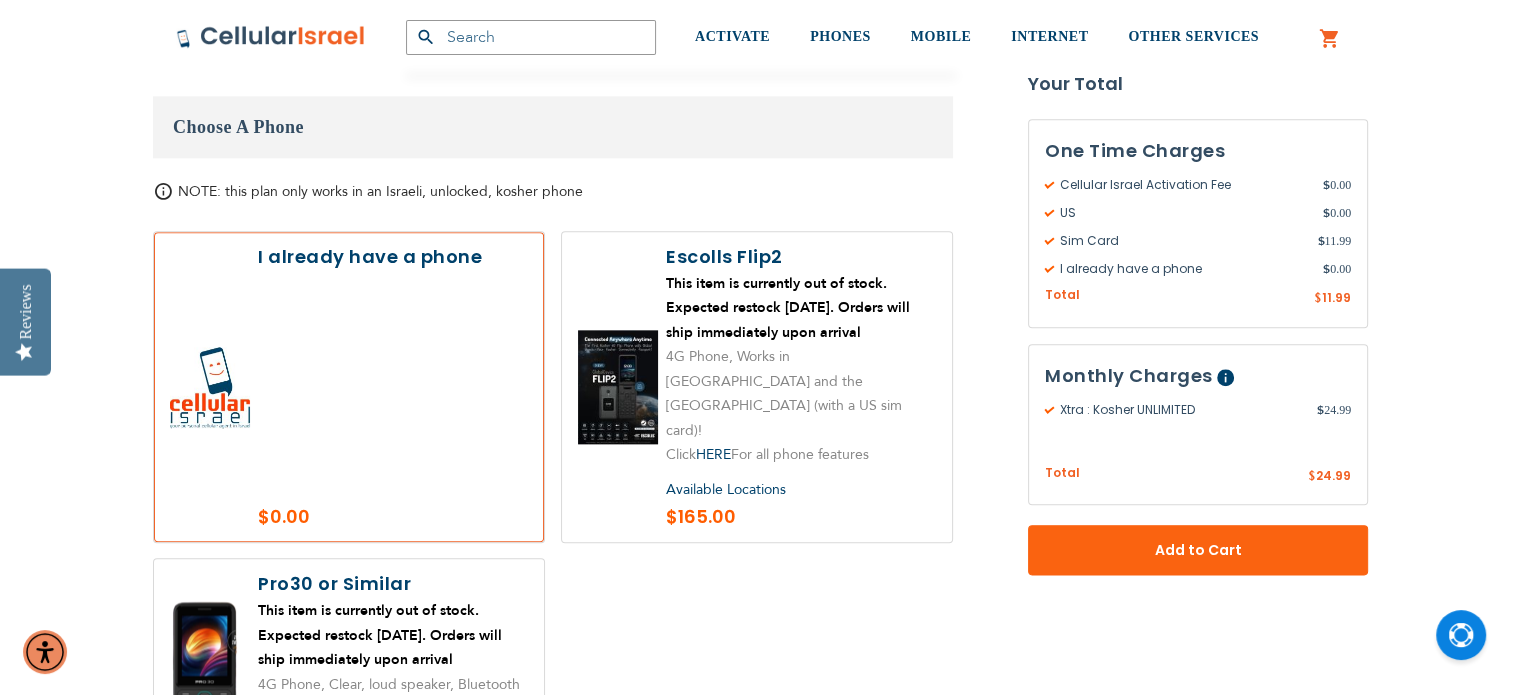scroll, scrollTop: 2320, scrollLeft: 0, axis: vertical 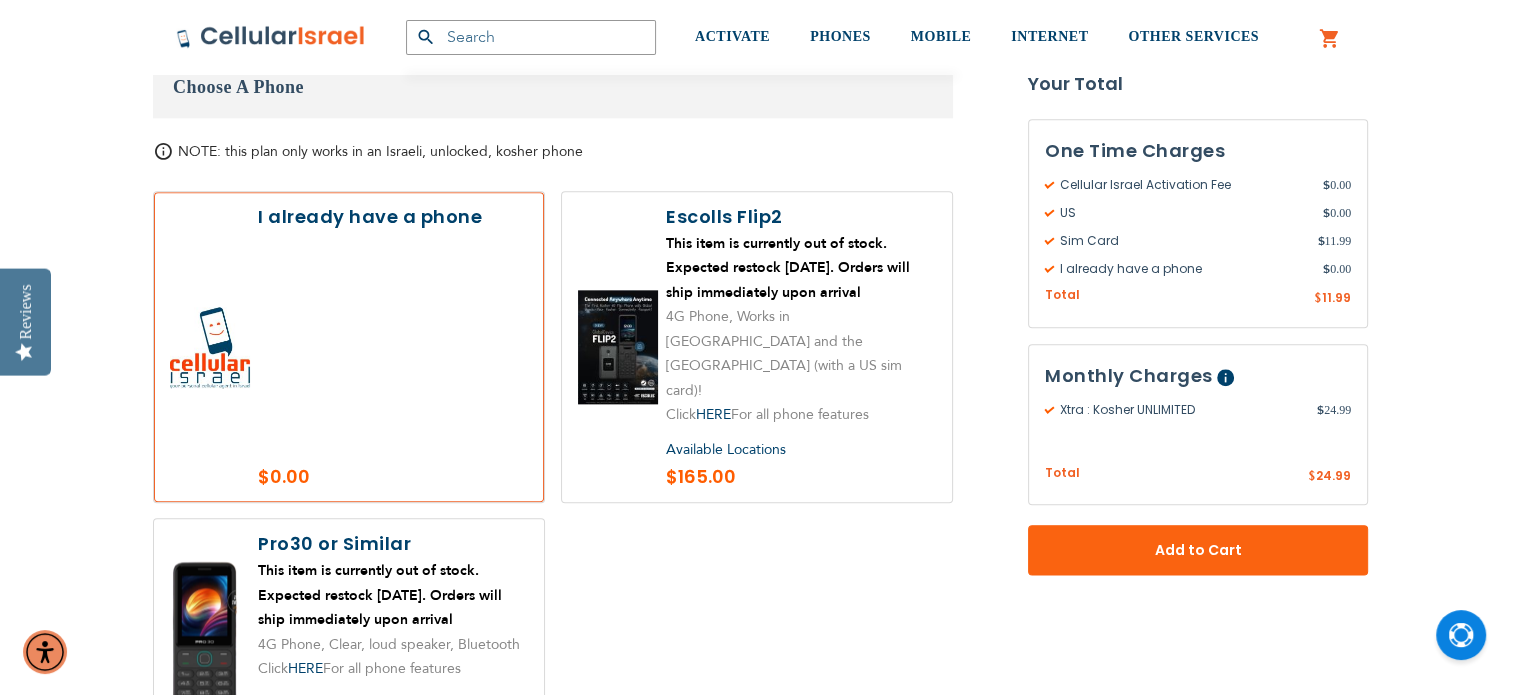 click at bounding box center (757, 347) 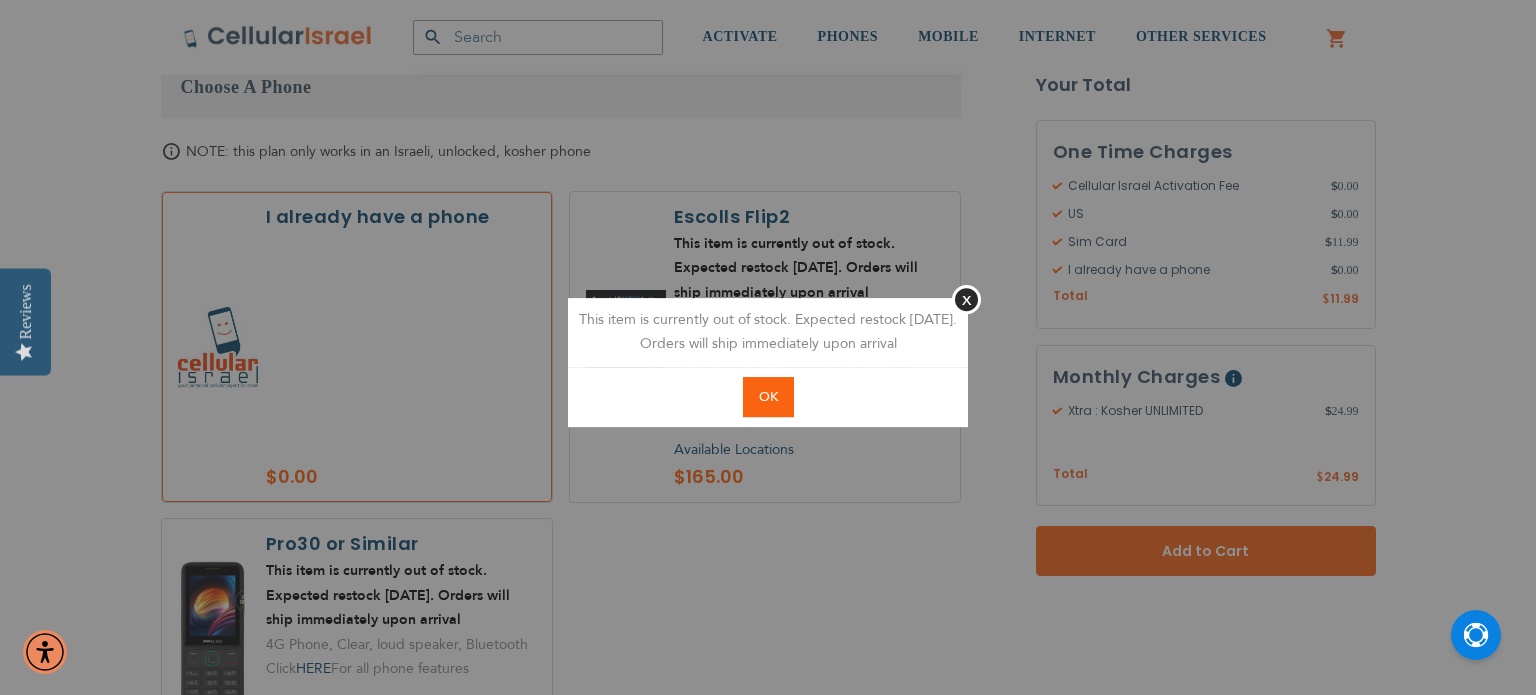 click on "OK" at bounding box center (768, 397) 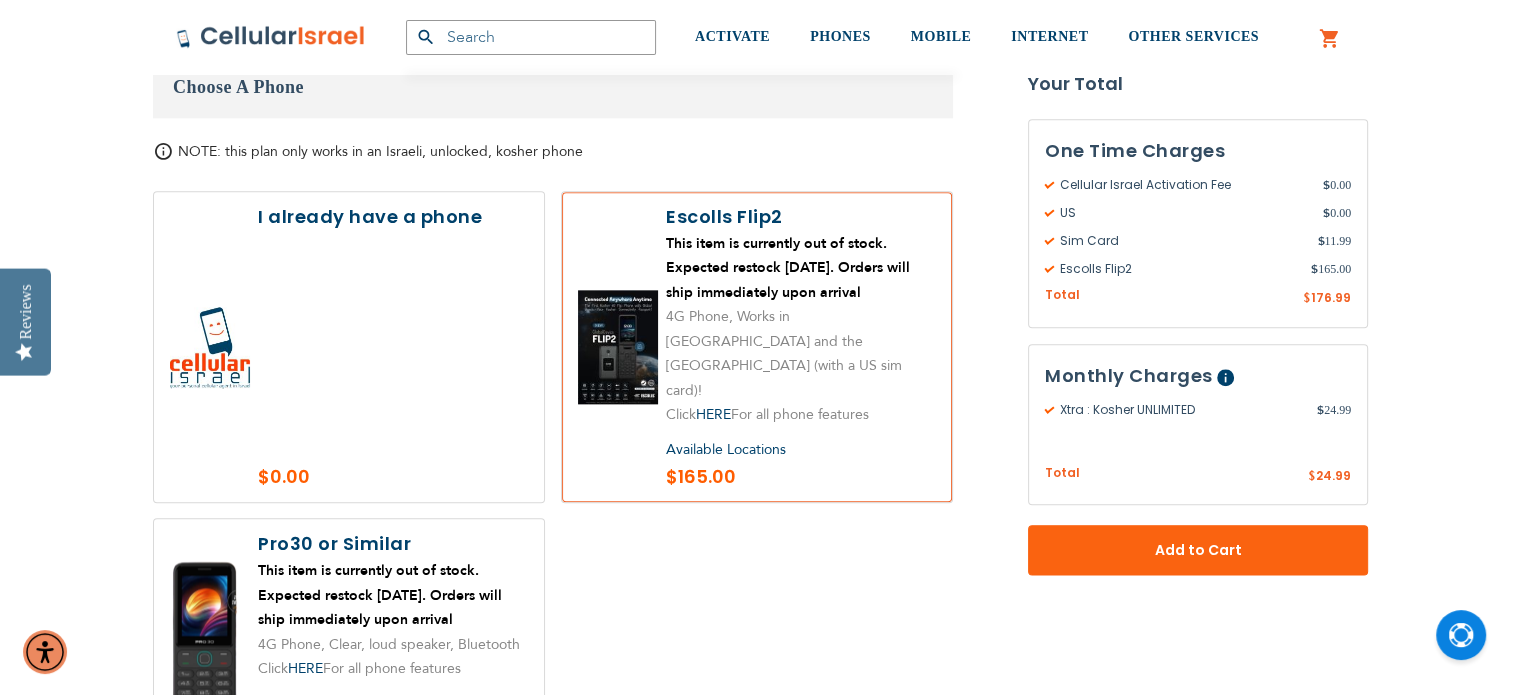 click at bounding box center (349, 347) 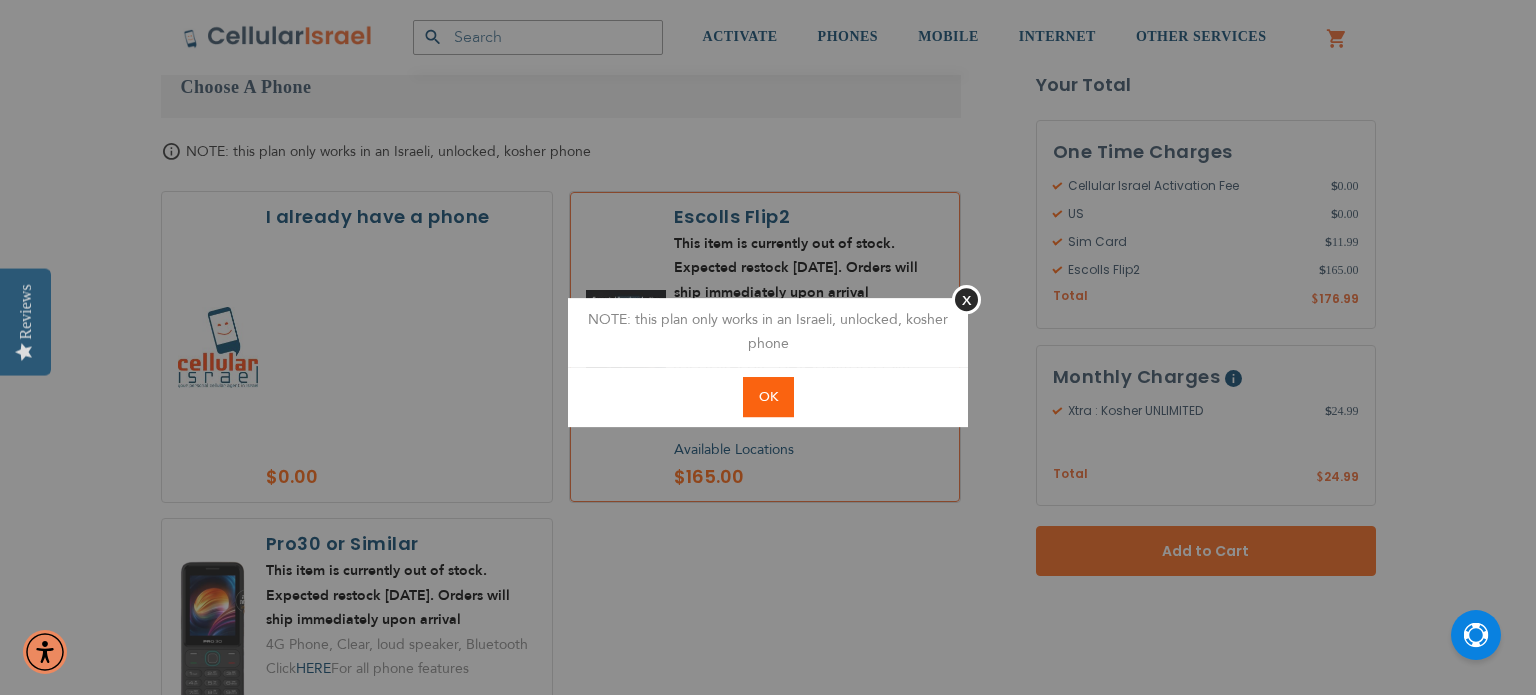 click on "OK" at bounding box center [768, 397] 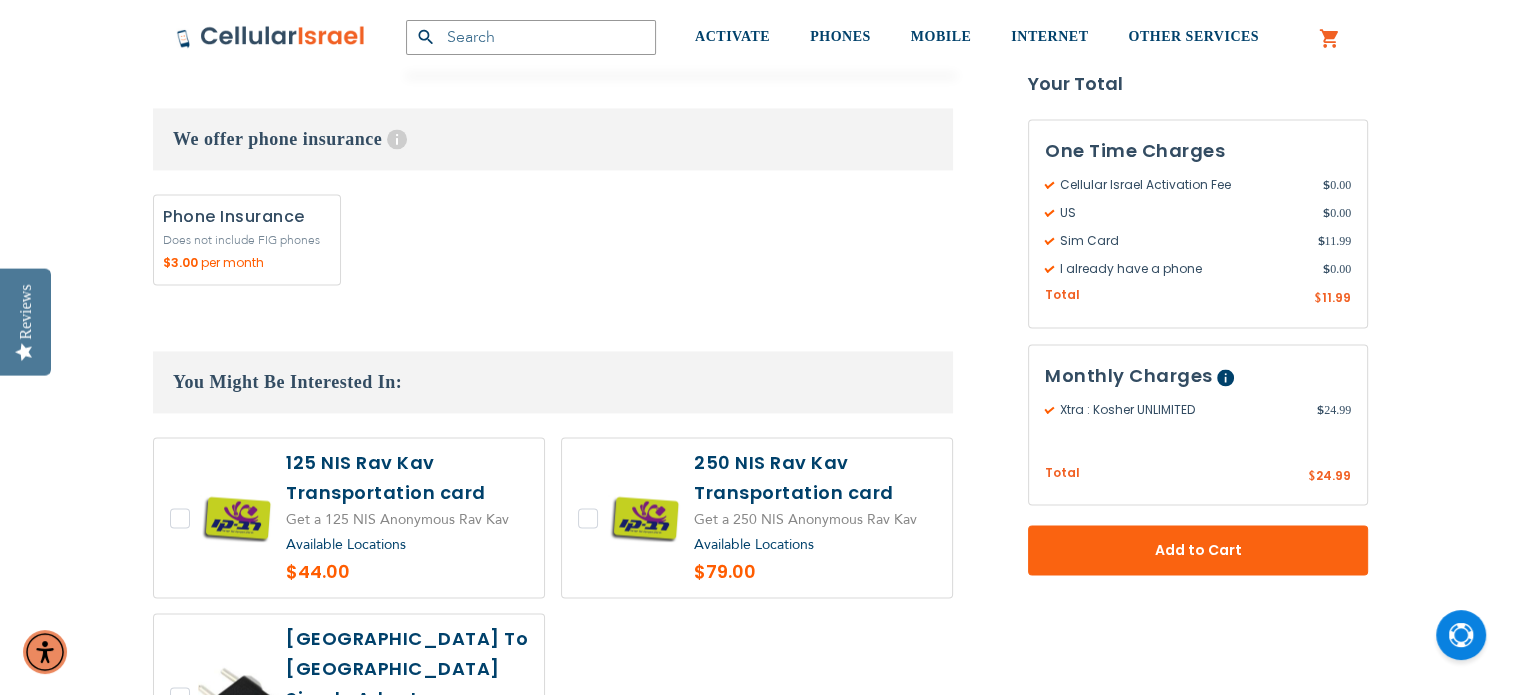 scroll, scrollTop: 3080, scrollLeft: 0, axis: vertical 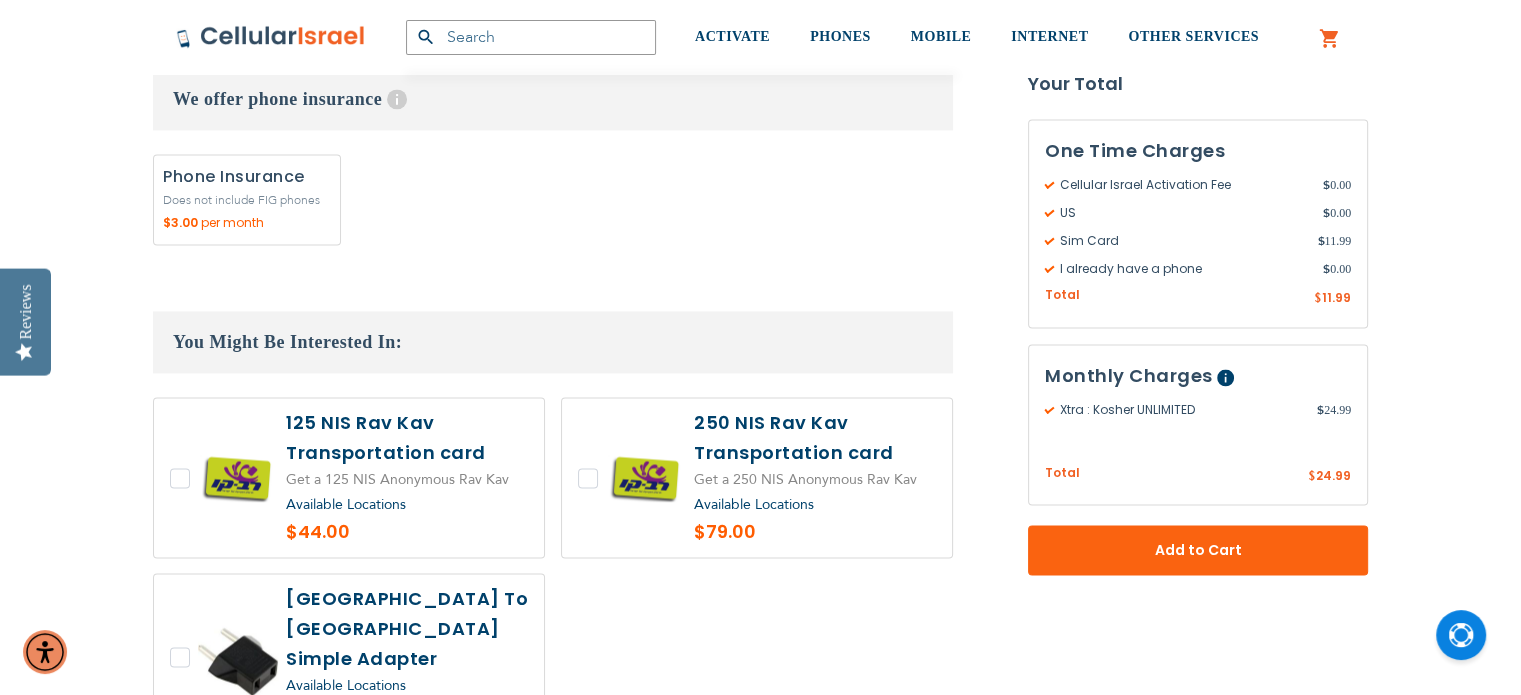 click at bounding box center (757, 477) 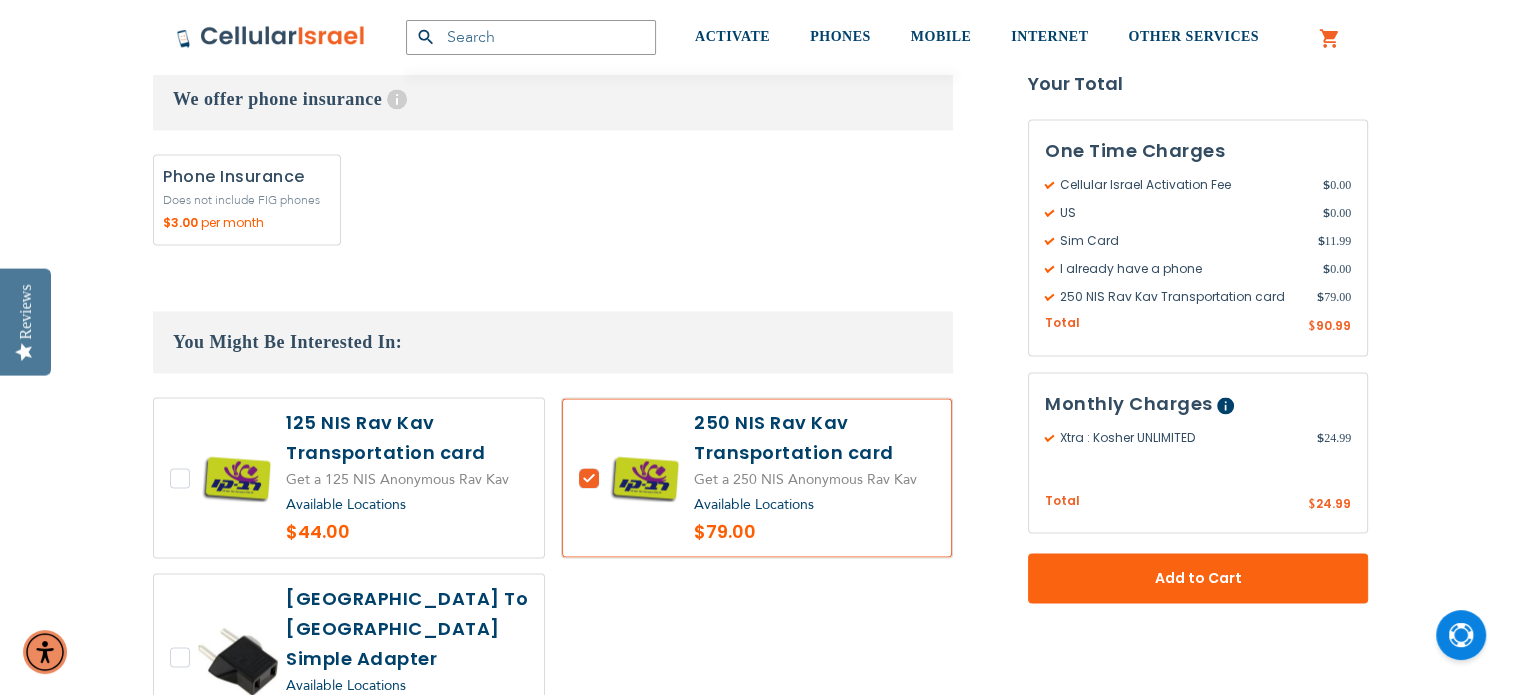 click at bounding box center [757, 477] 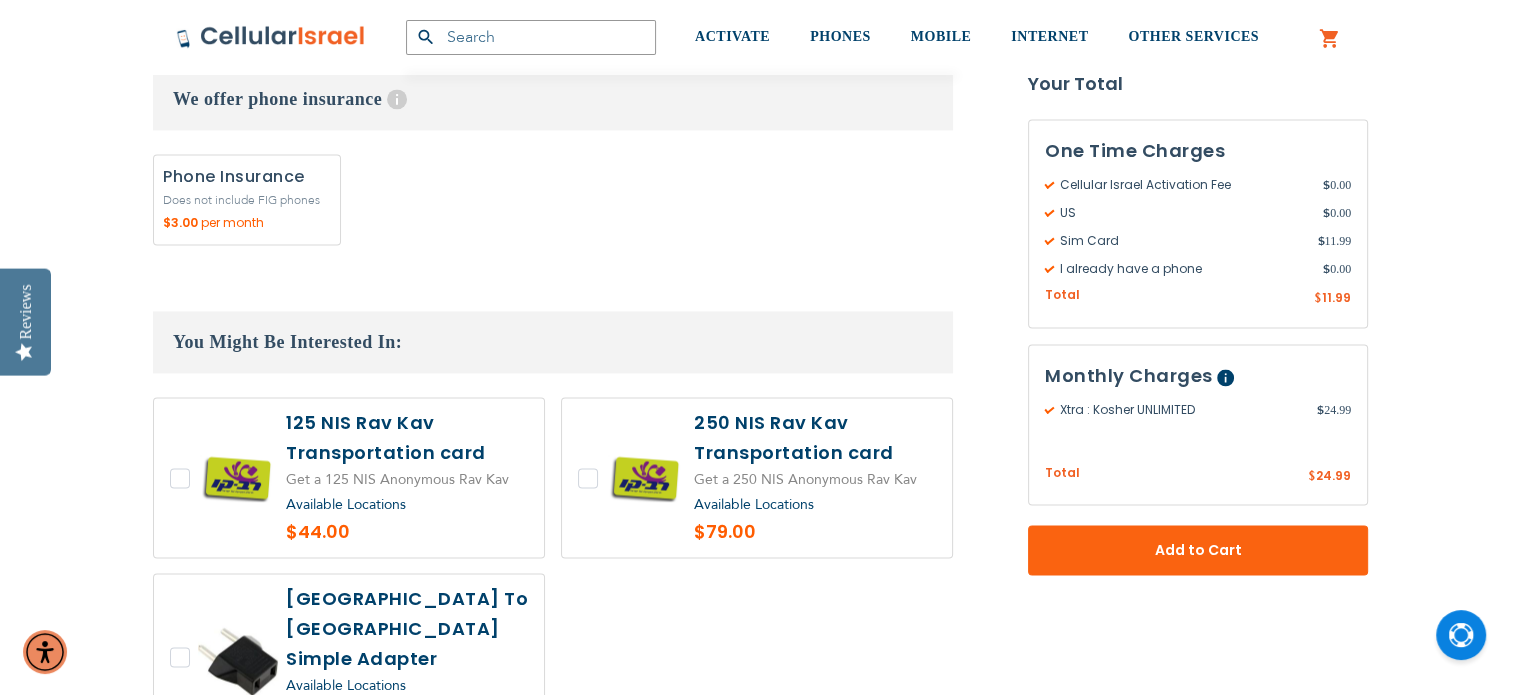 click at bounding box center (757, 477) 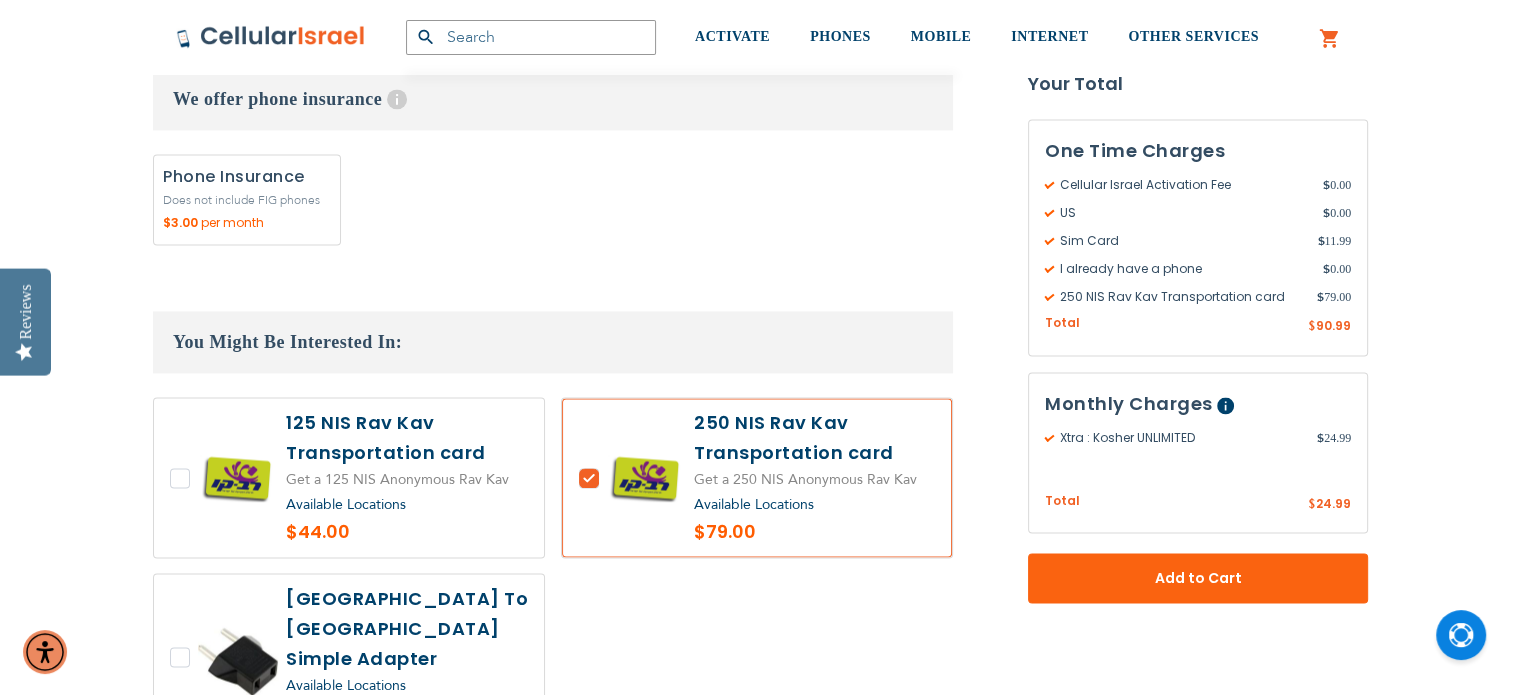 click at bounding box center [757, 477] 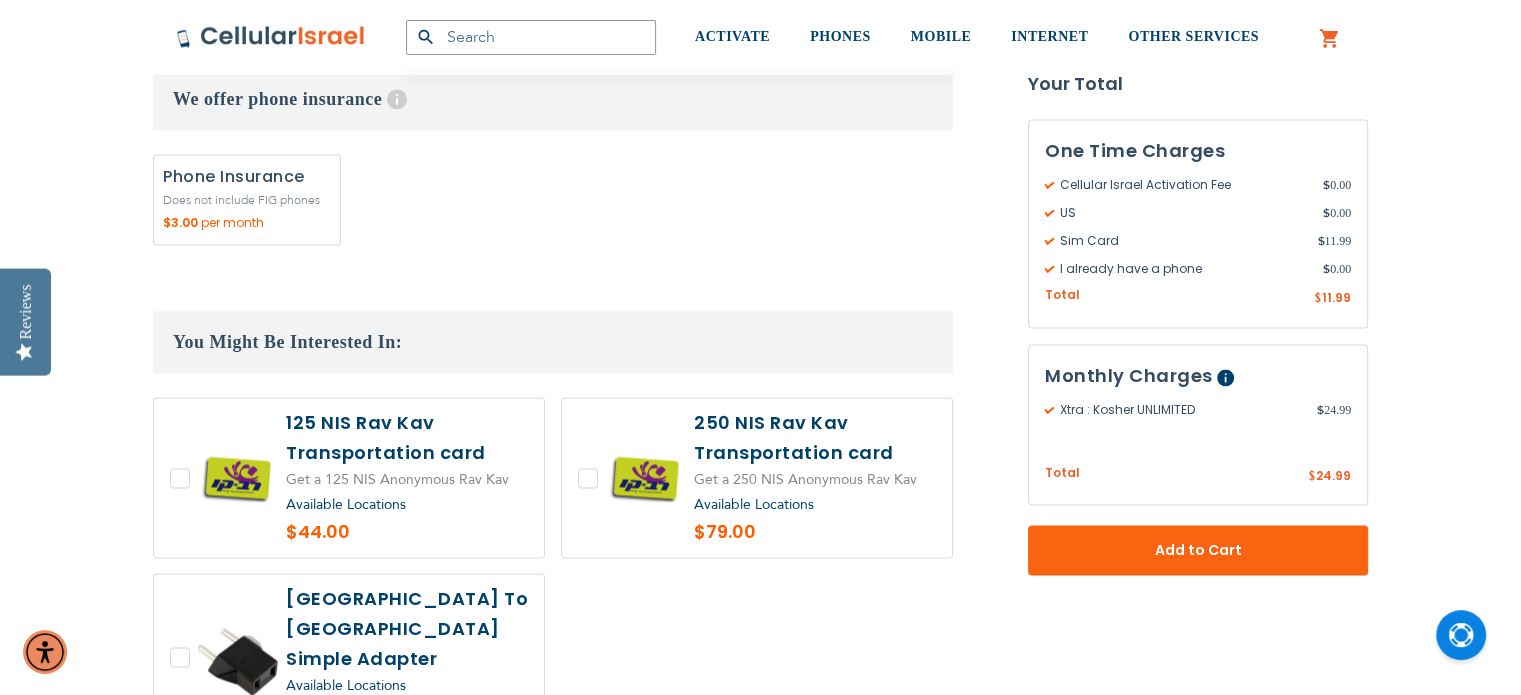 click on "None
Phone Insurance
Does not include FIG phones" at bounding box center (553, 204) 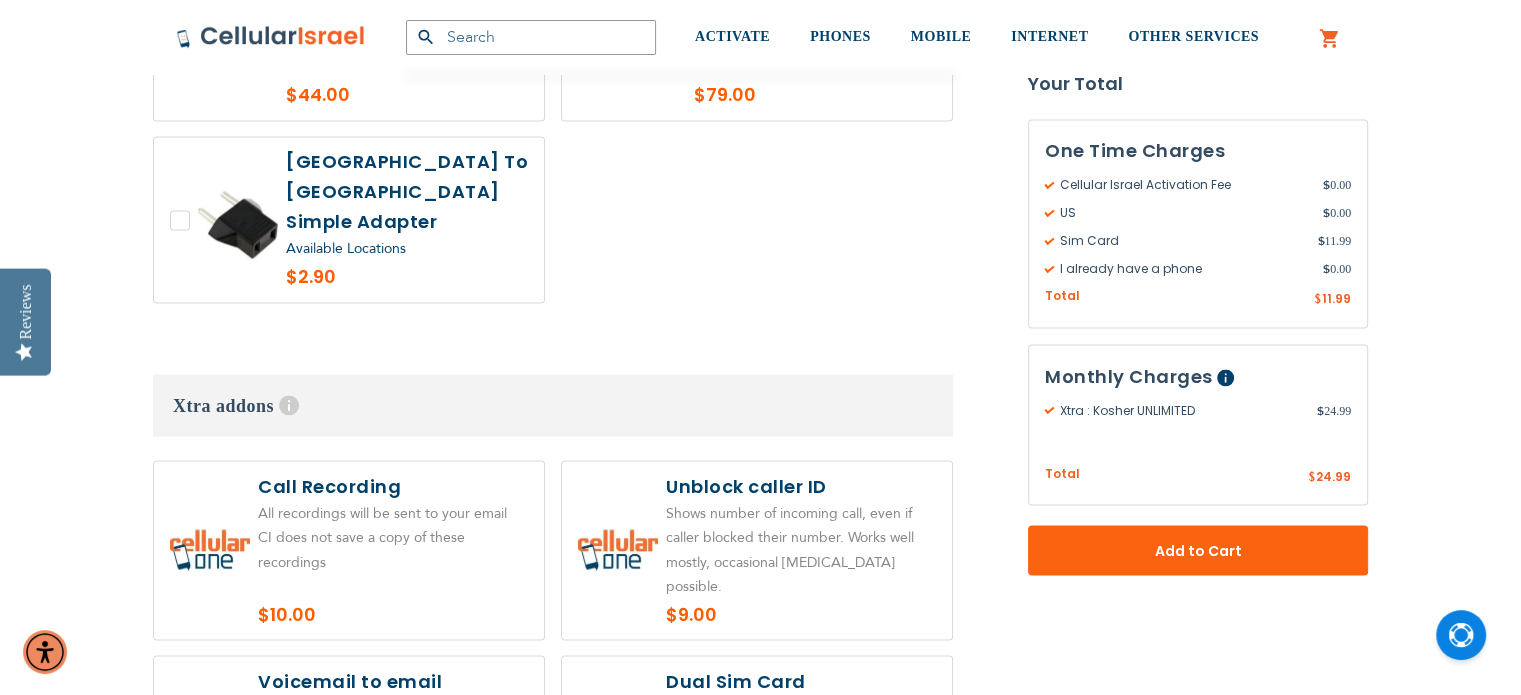 scroll, scrollTop: 3280, scrollLeft: 0, axis: vertical 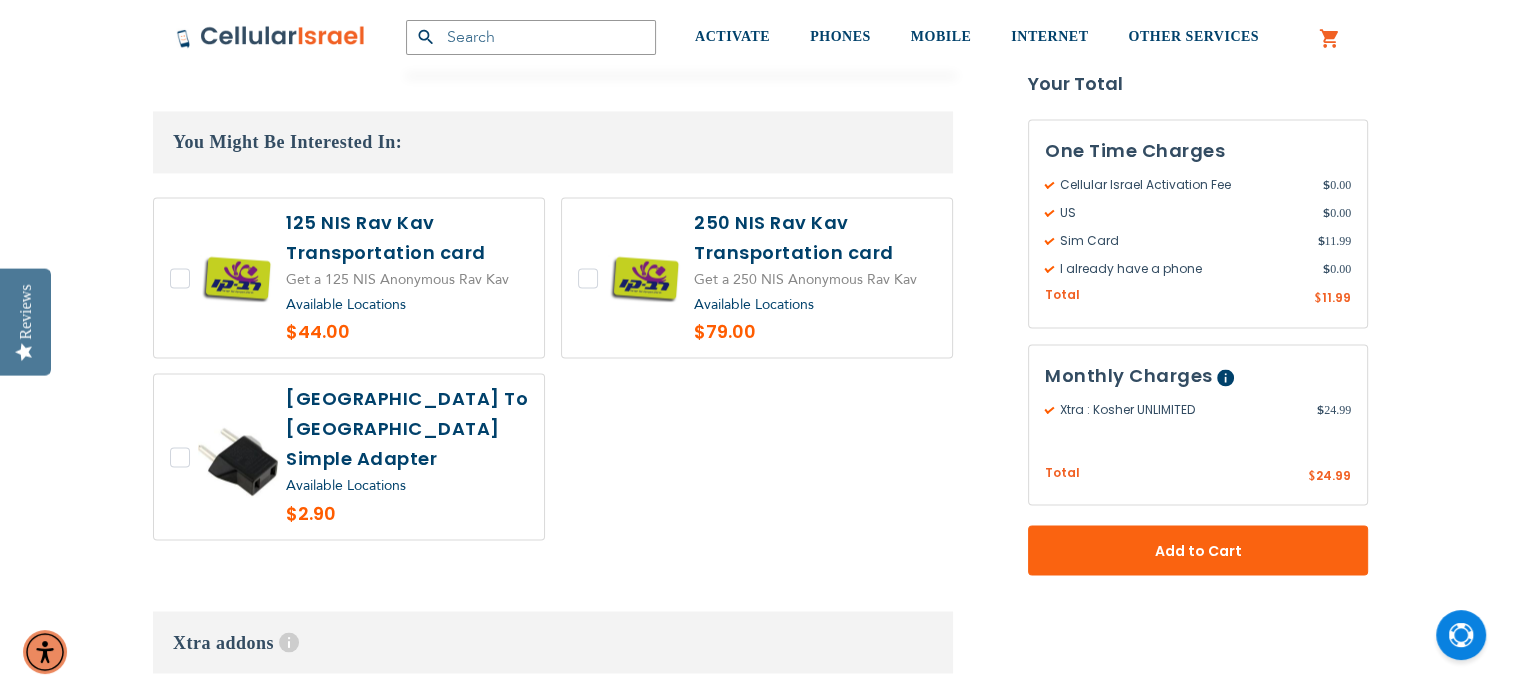 click at bounding box center [349, 456] 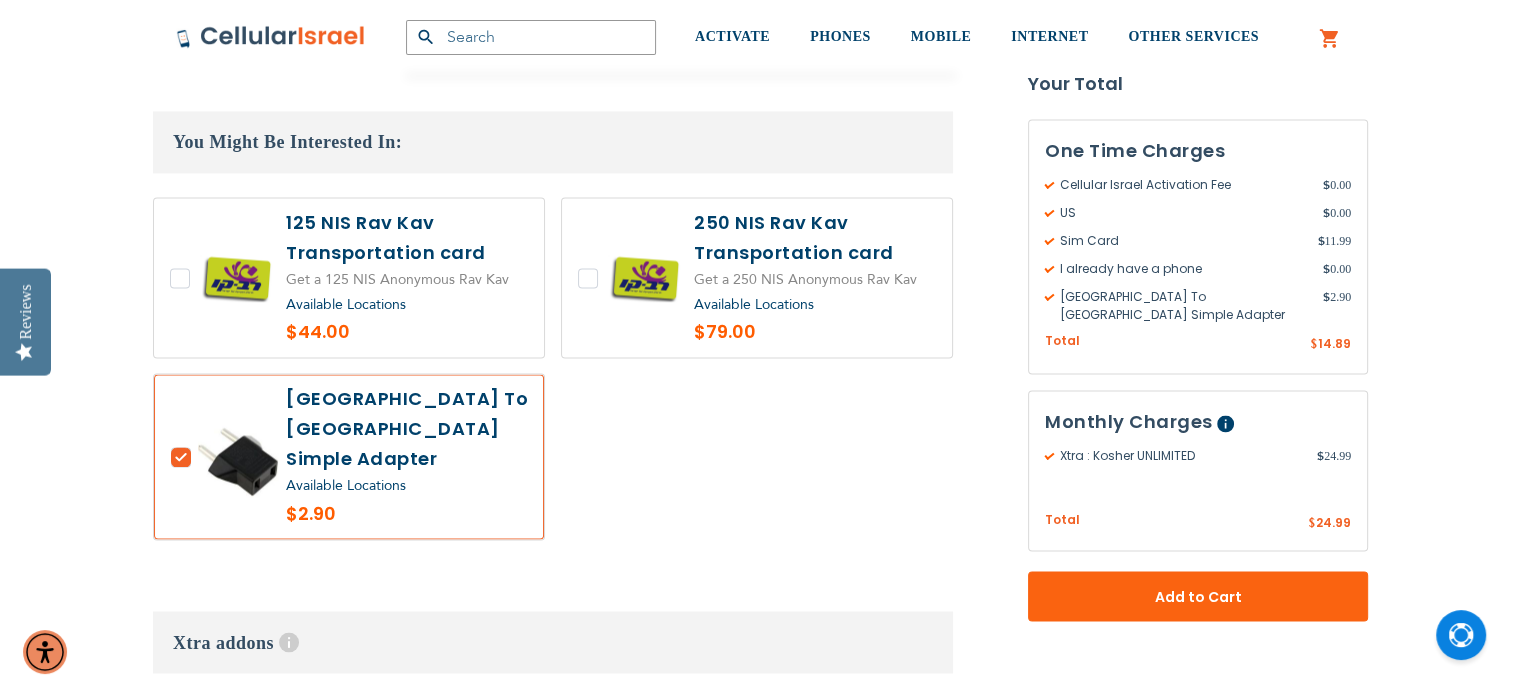 click at bounding box center [349, 277] 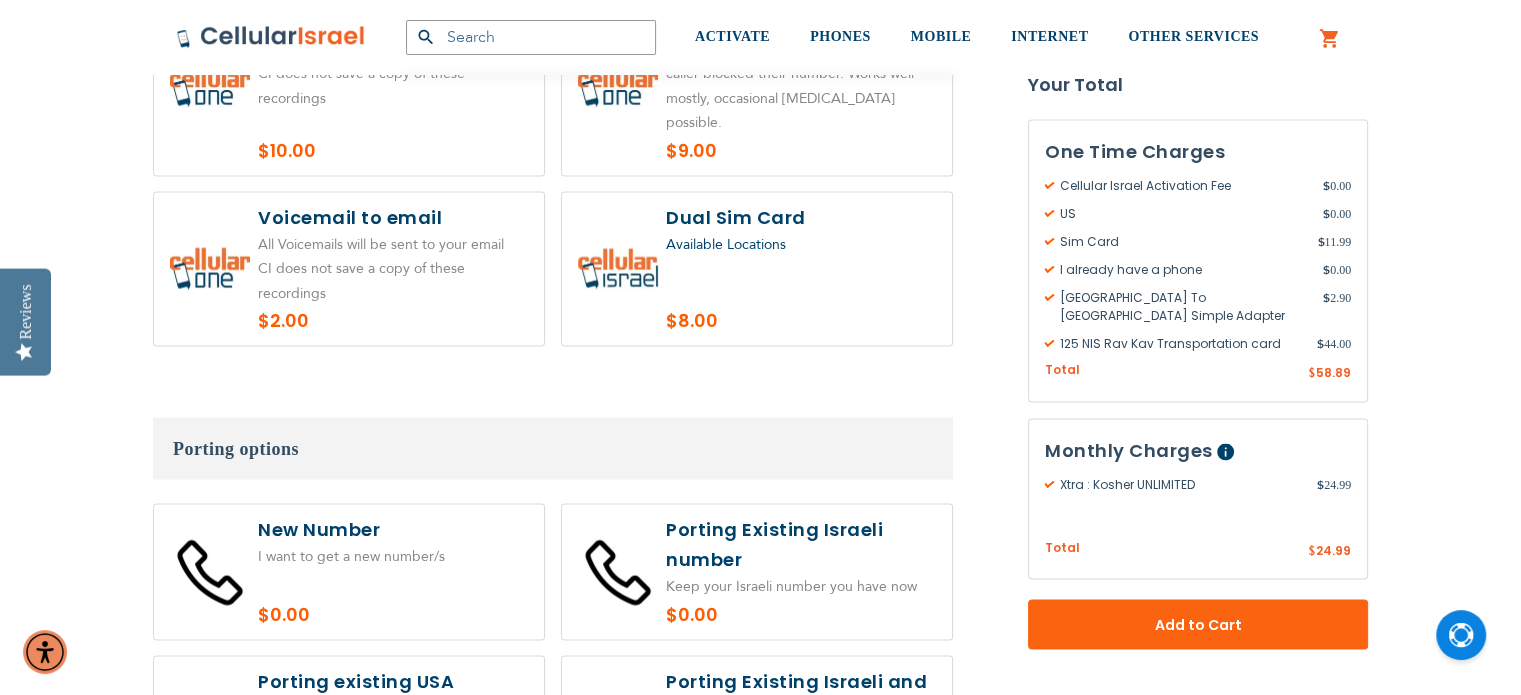scroll, scrollTop: 4080, scrollLeft: 0, axis: vertical 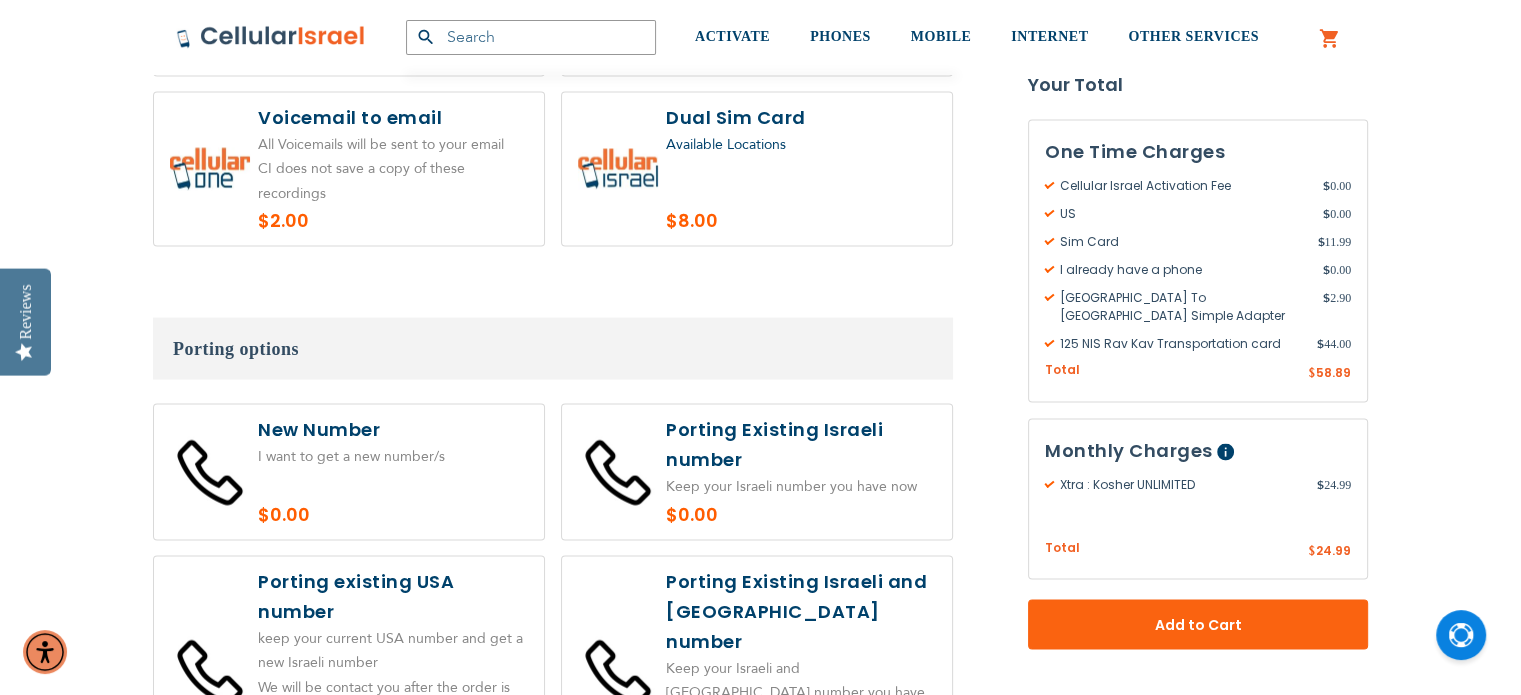 click at bounding box center [349, 472] 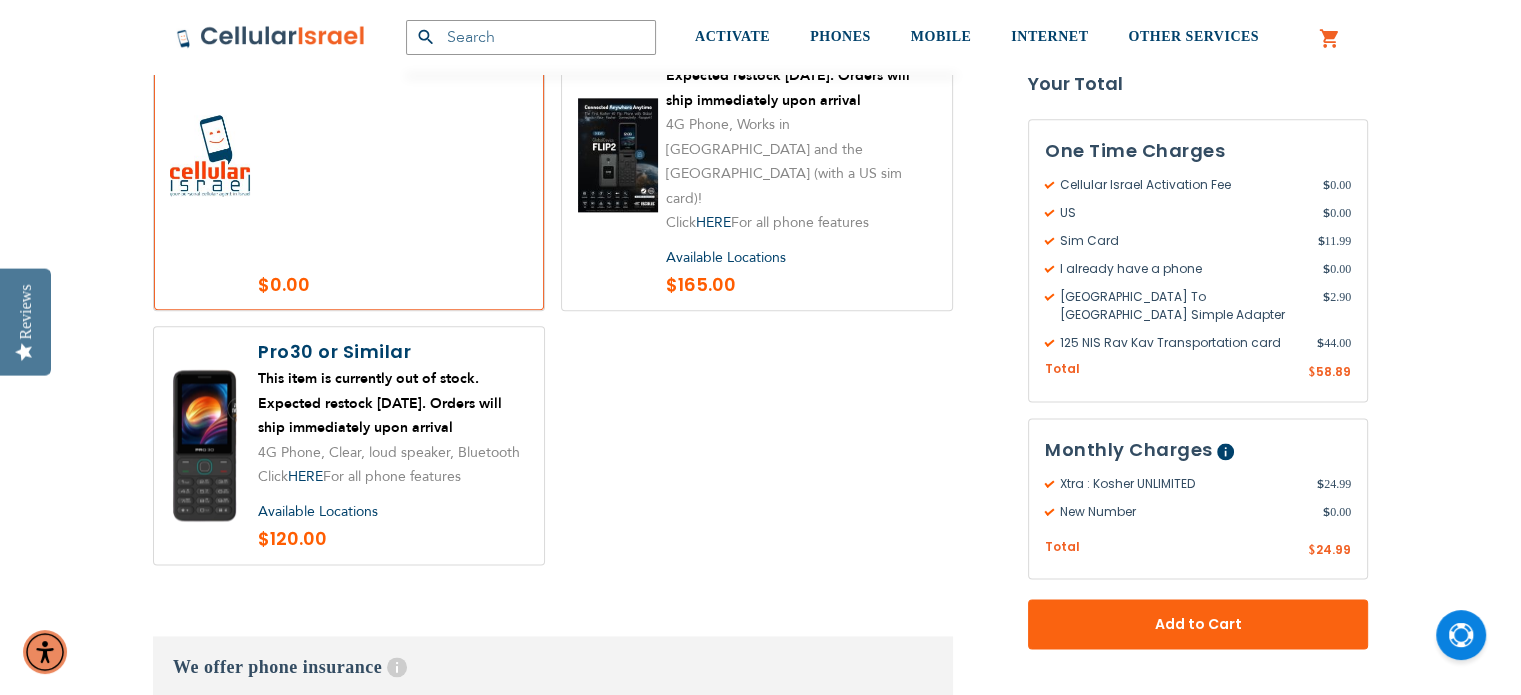 scroll, scrollTop: 2480, scrollLeft: 0, axis: vertical 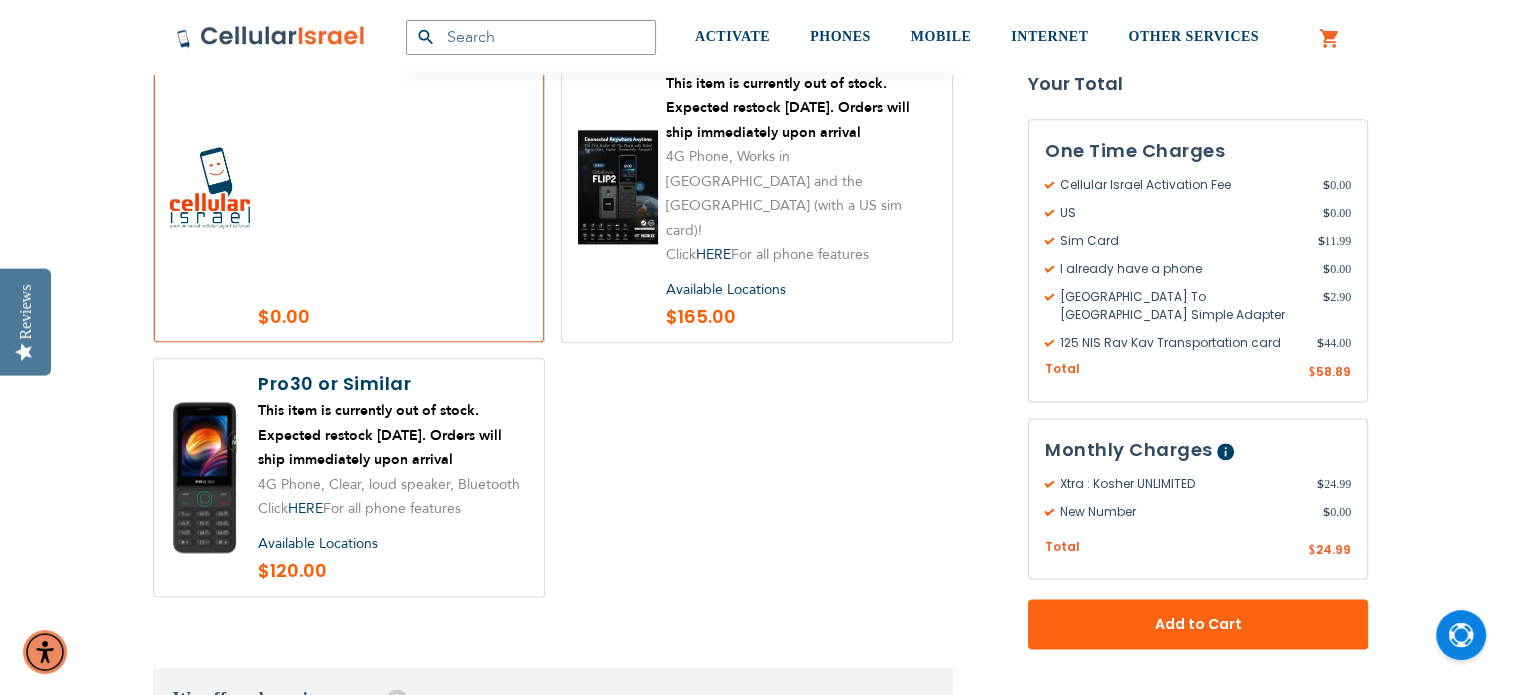click on "Available Locations" at bounding box center [318, 543] 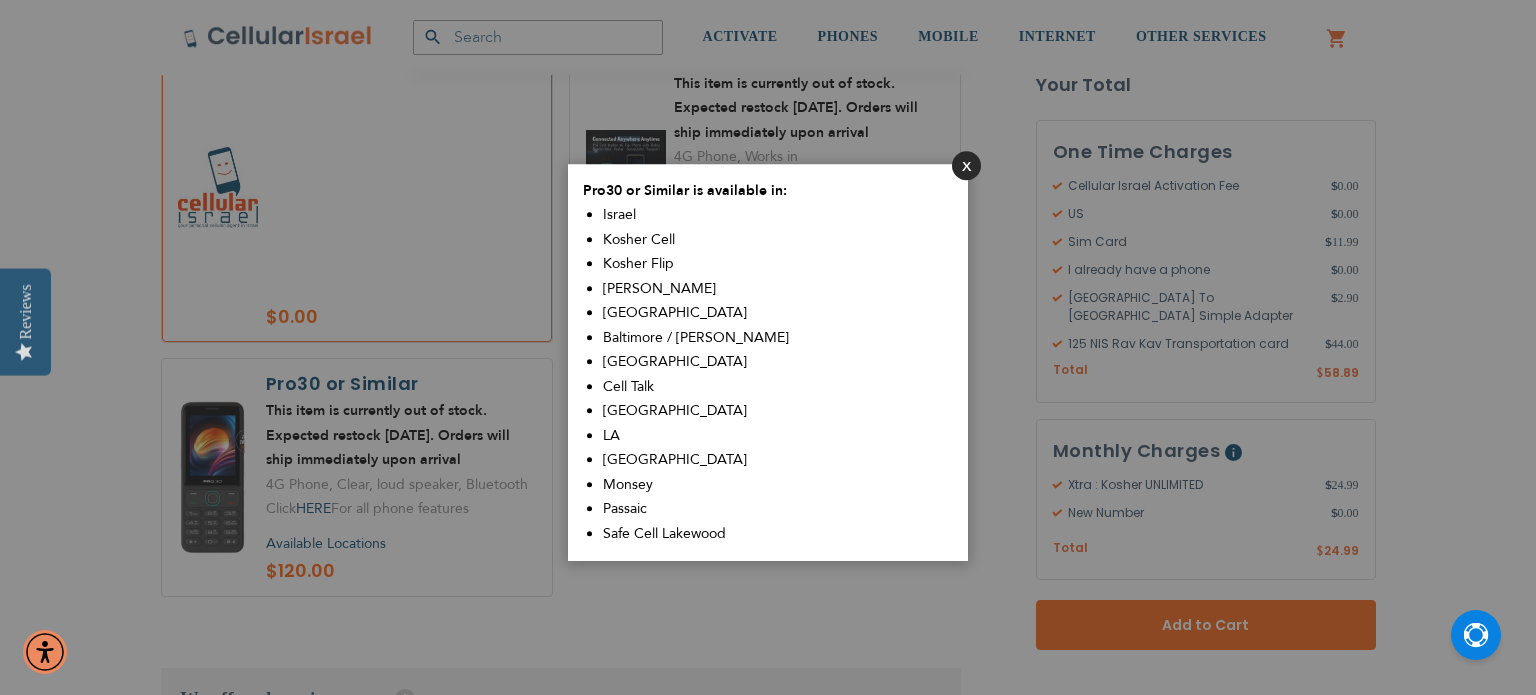 click on "Close" at bounding box center (966, 165) 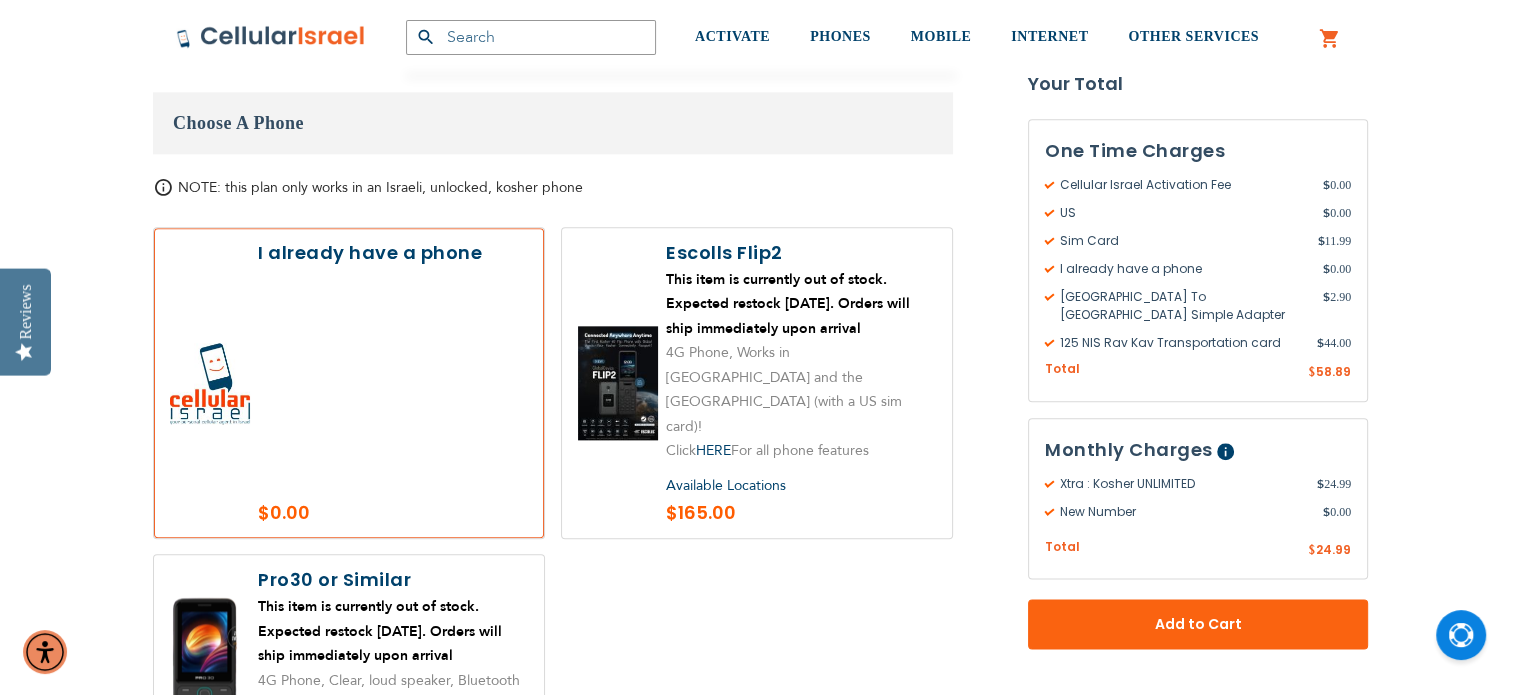 scroll, scrollTop: 2280, scrollLeft: 0, axis: vertical 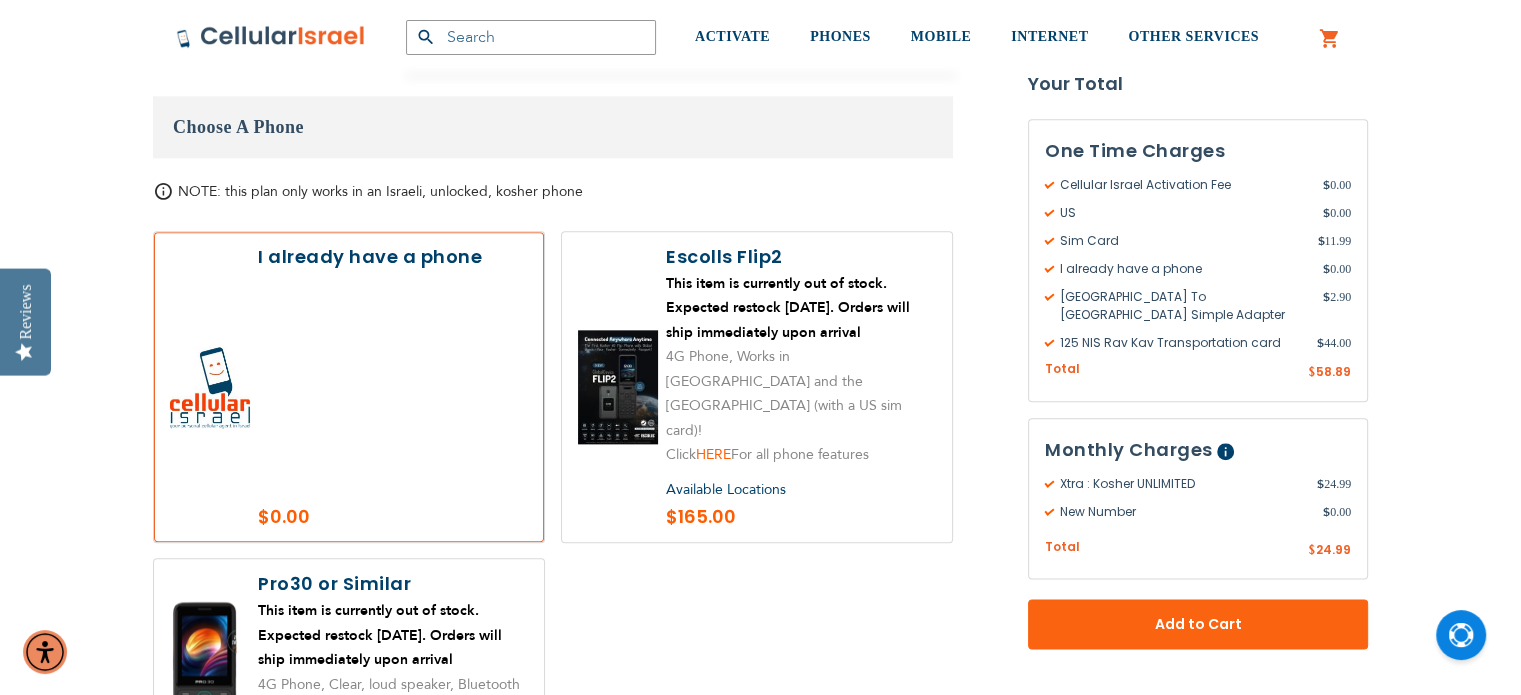 click on "HERE" at bounding box center [713, 454] 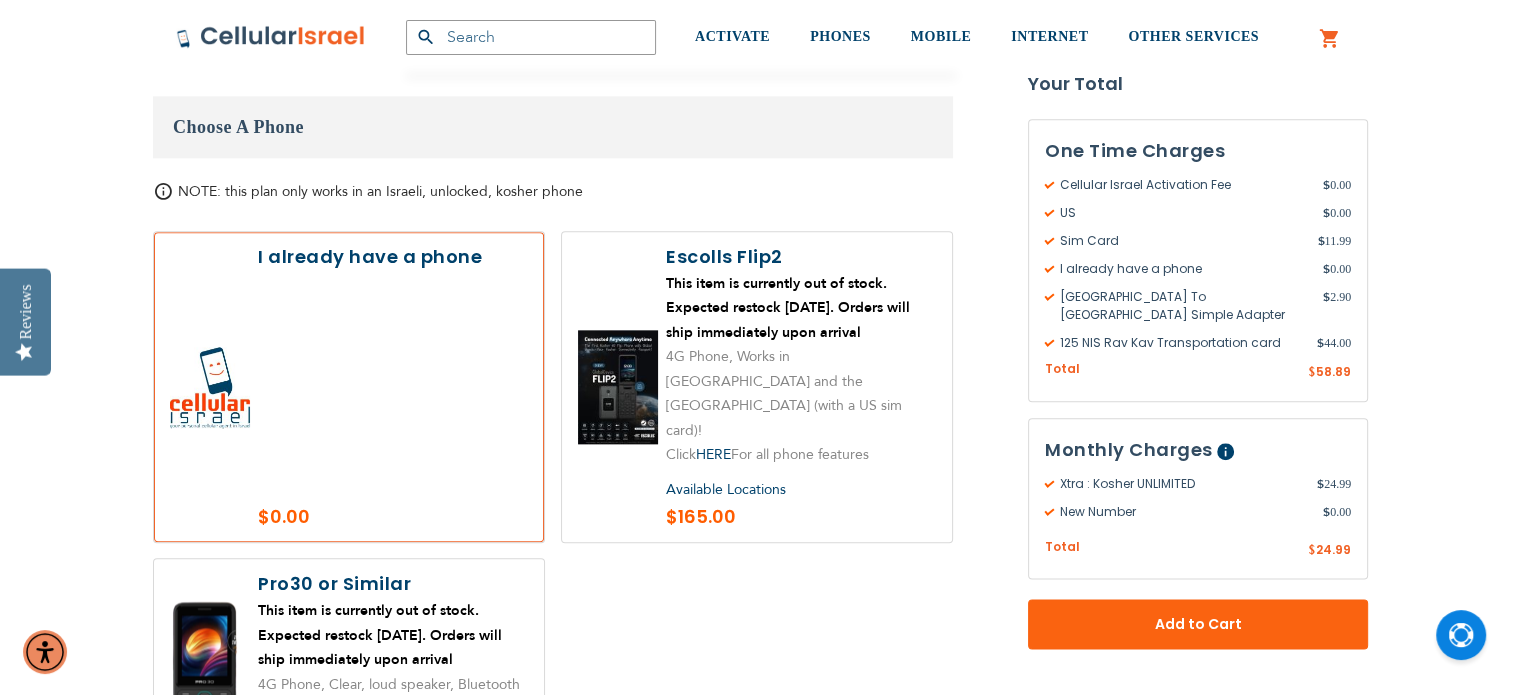 click on "HERE" at bounding box center [305, 708] 